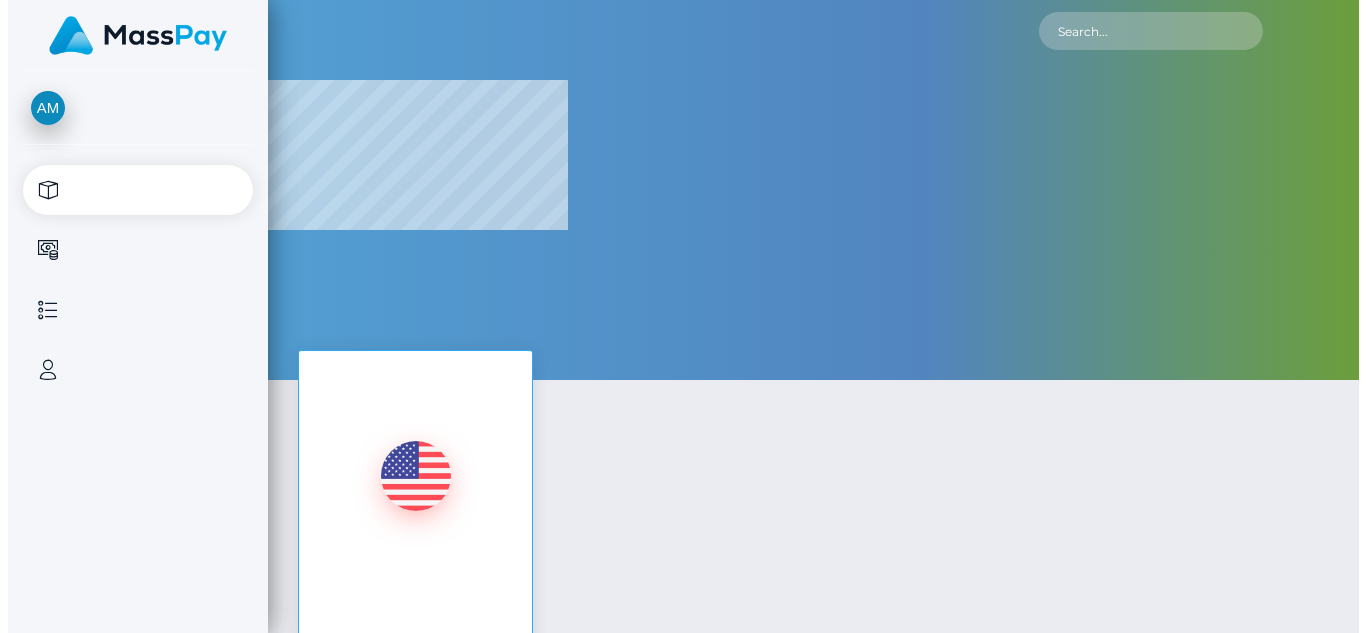 scroll, scrollTop: 0, scrollLeft: 0, axis: both 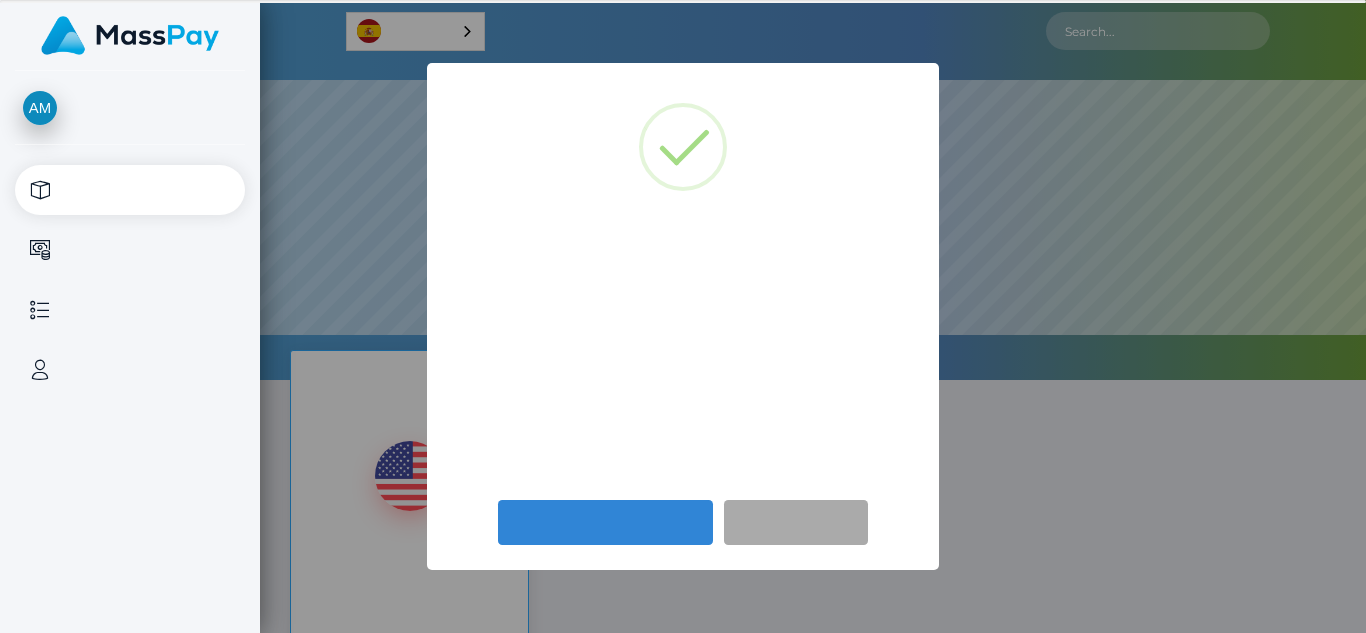 select 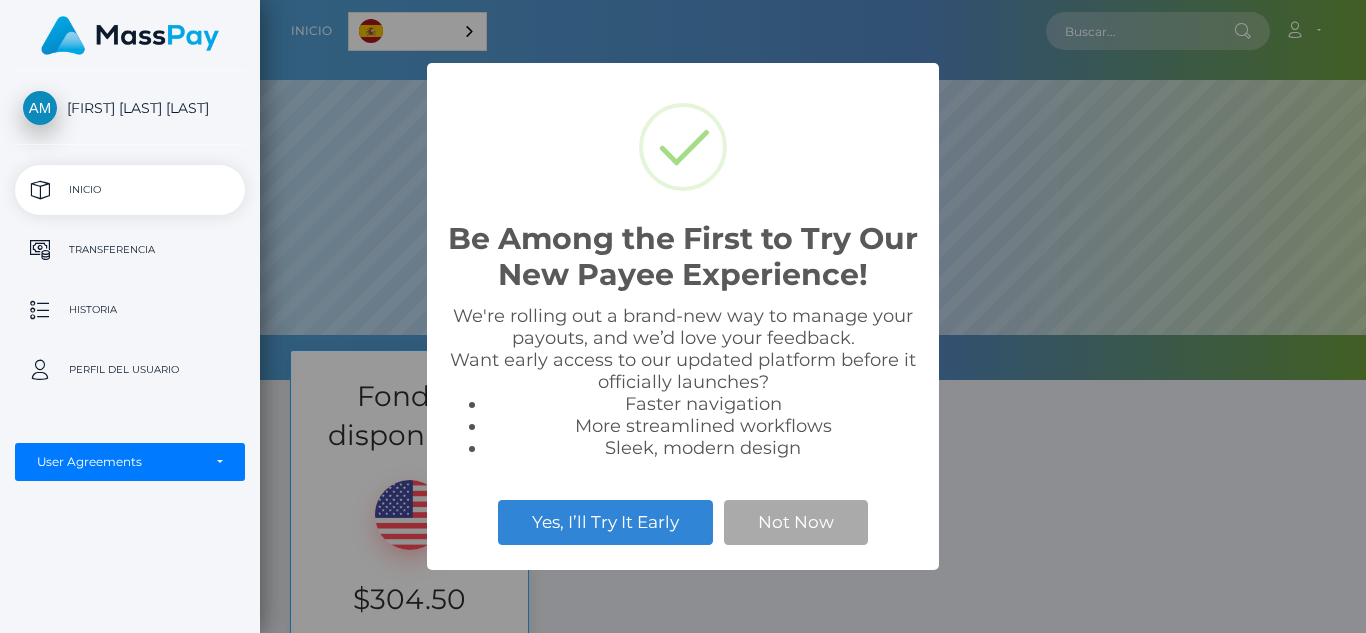scroll, scrollTop: 999620, scrollLeft: 998894, axis: both 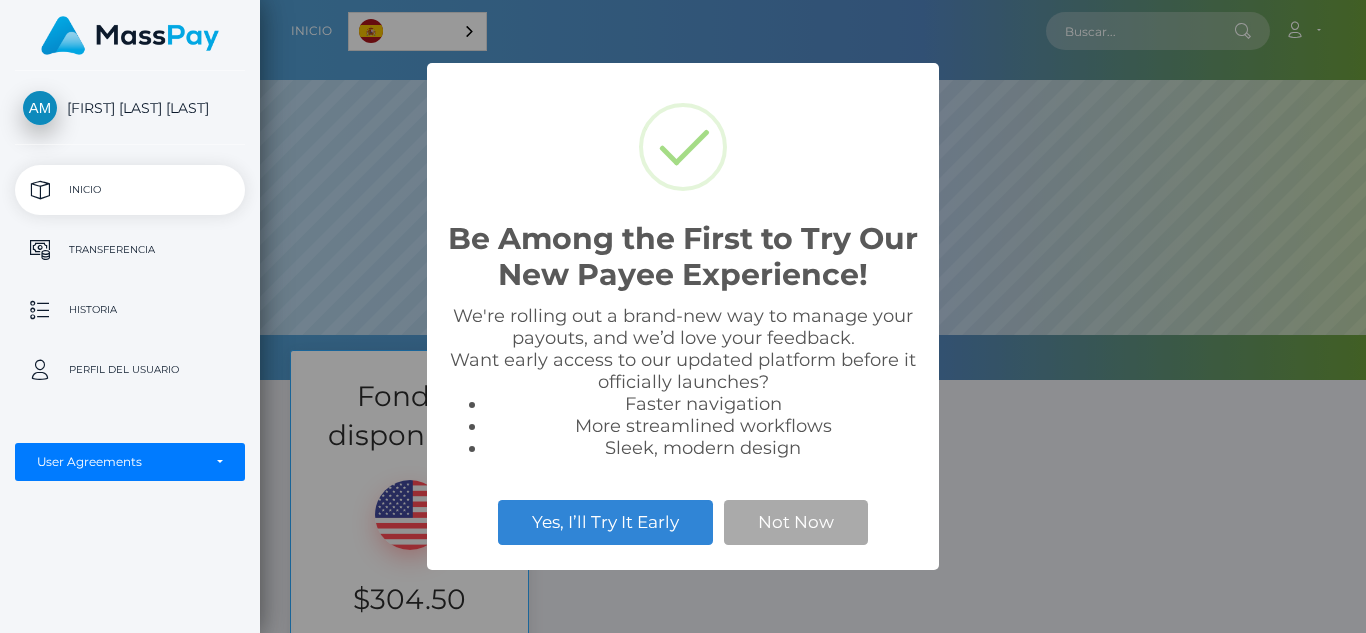click on "Be Among the First to Try Our New Payee Experience! × We're rolling out a brand-new way to manage your payouts, and we’d love your feedback. Want early access to our updated platform before it officially launches? Faster navigation More streamlined workflows Sleek, modern design Yes, I’ll Try It Early Not Now" at bounding box center (683, 316) 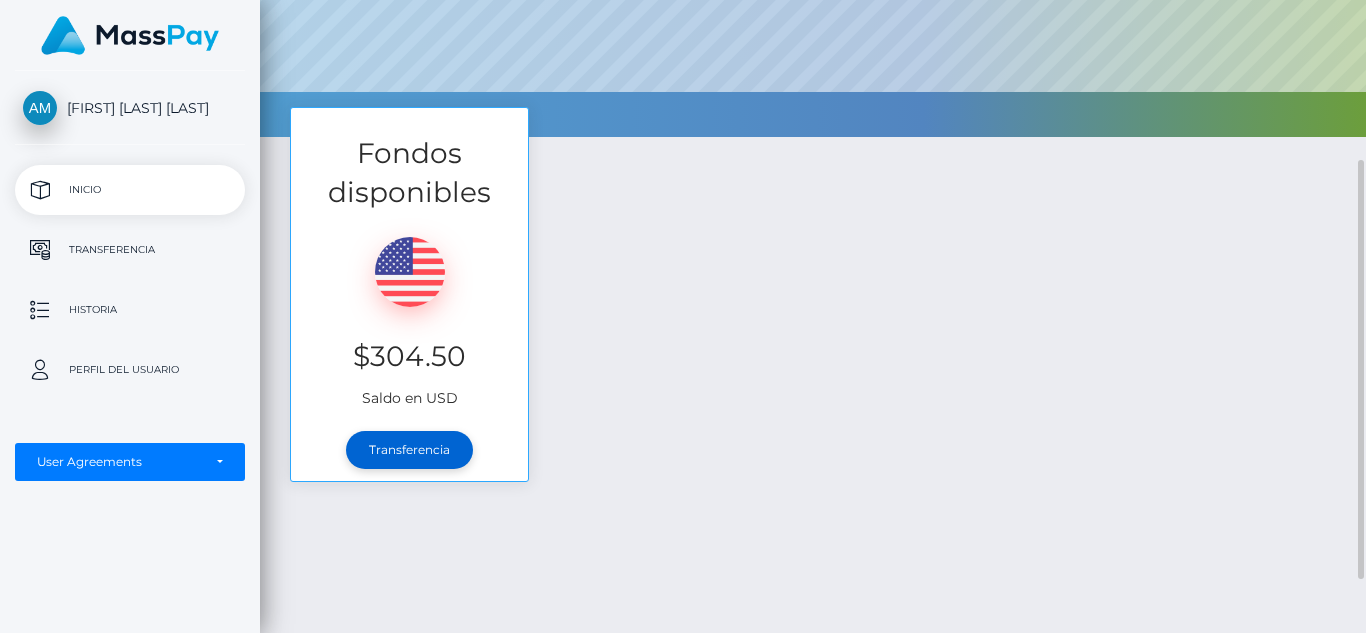 scroll, scrollTop: 323, scrollLeft: 0, axis: vertical 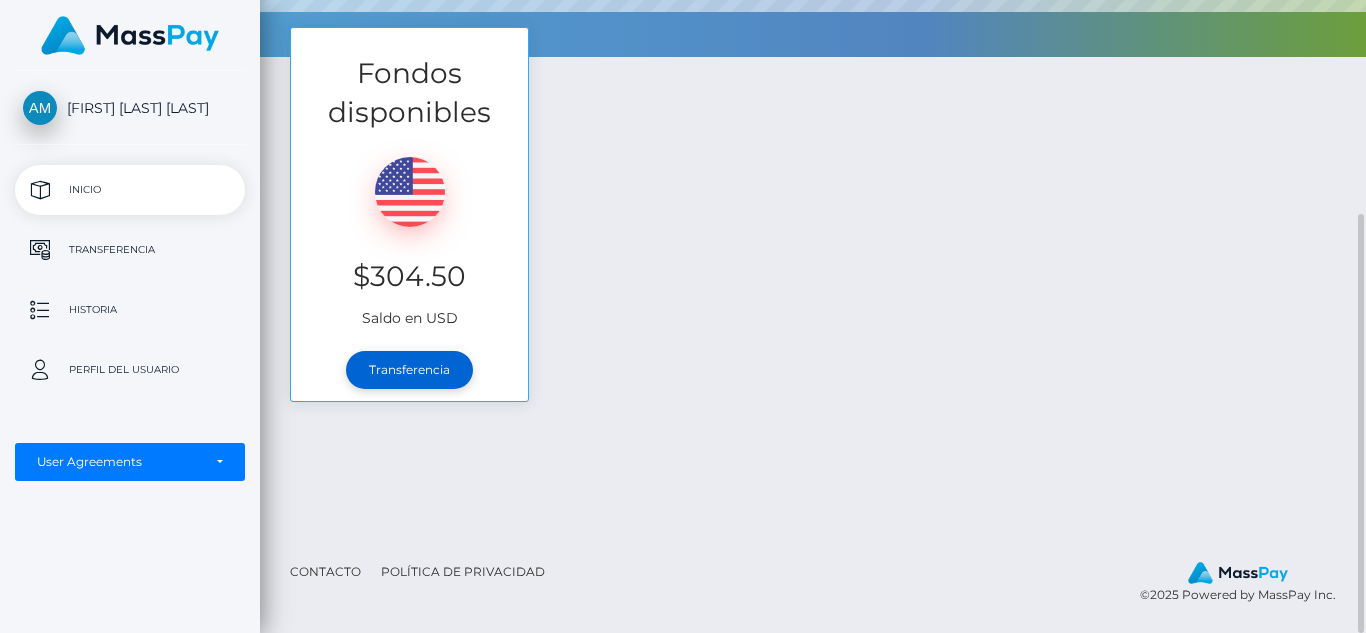 click on "Transferencia" at bounding box center [409, 370] 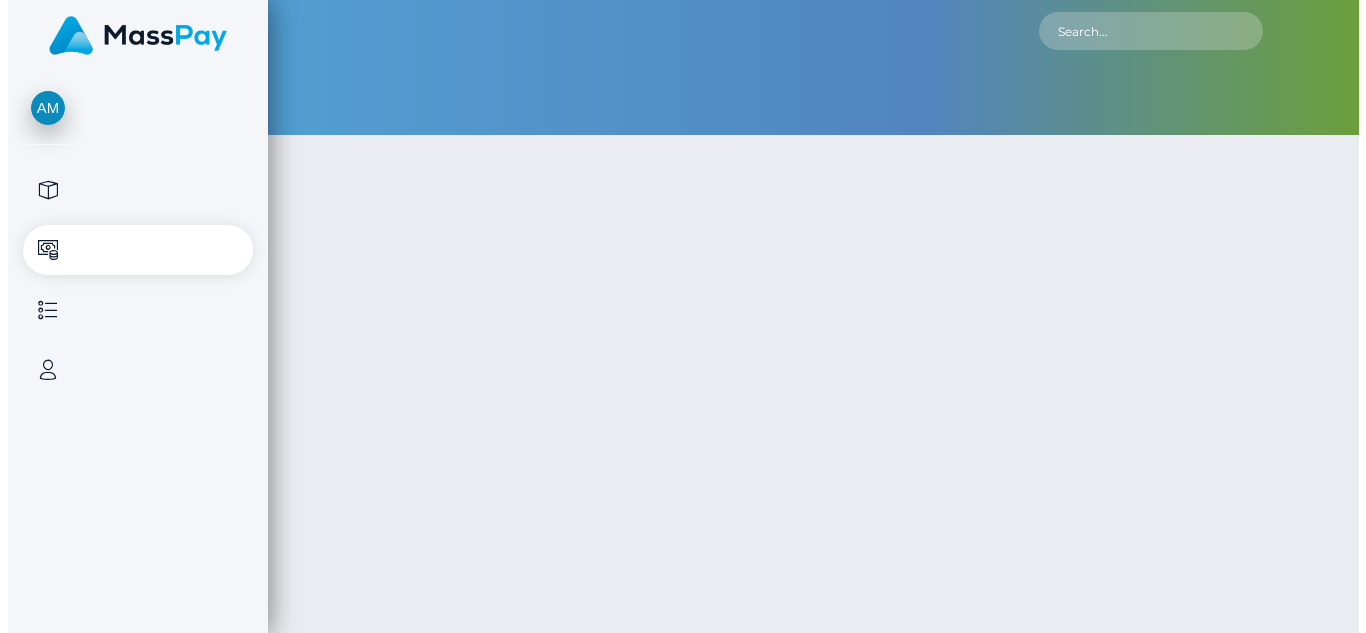 scroll, scrollTop: 0, scrollLeft: 0, axis: both 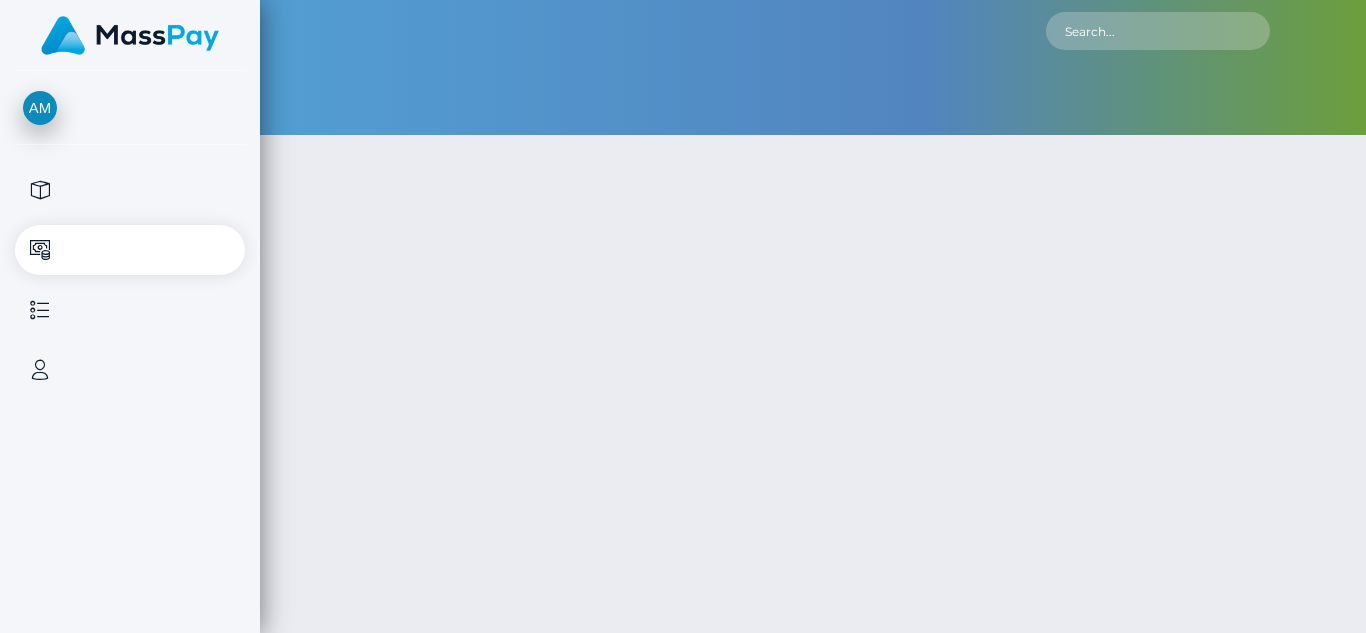 type on "304.5" 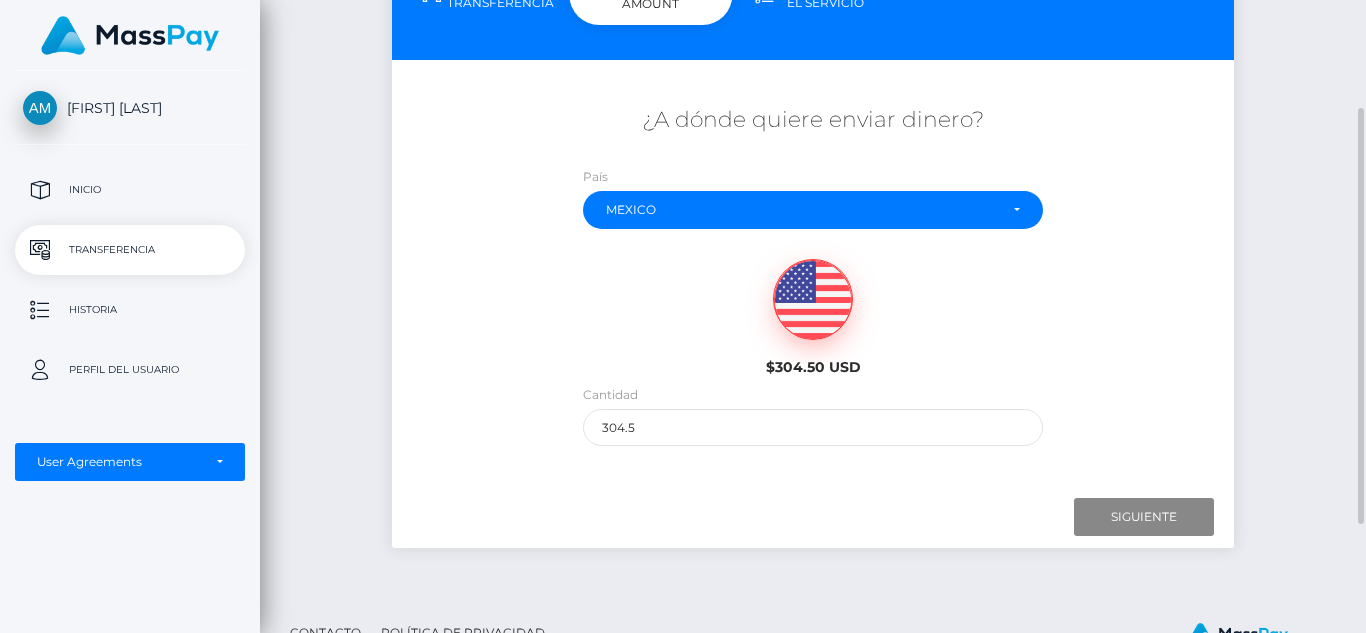 scroll, scrollTop: 272, scrollLeft: 0, axis: vertical 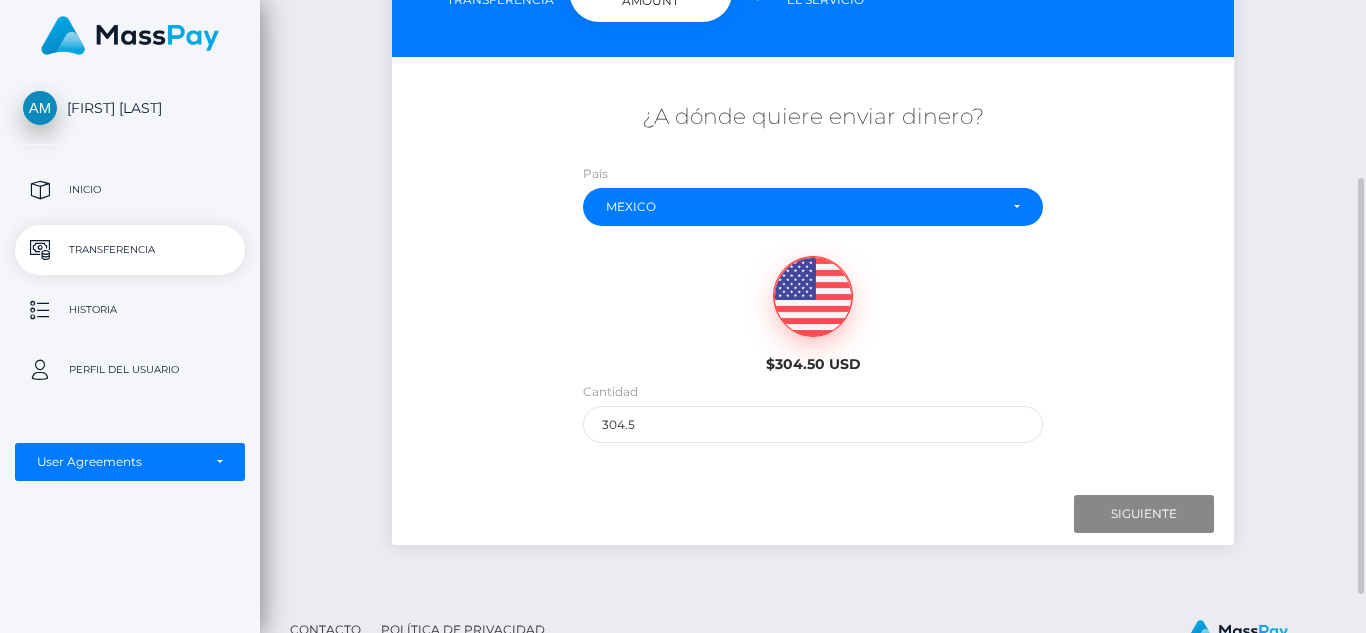 click at bounding box center (813, 297) 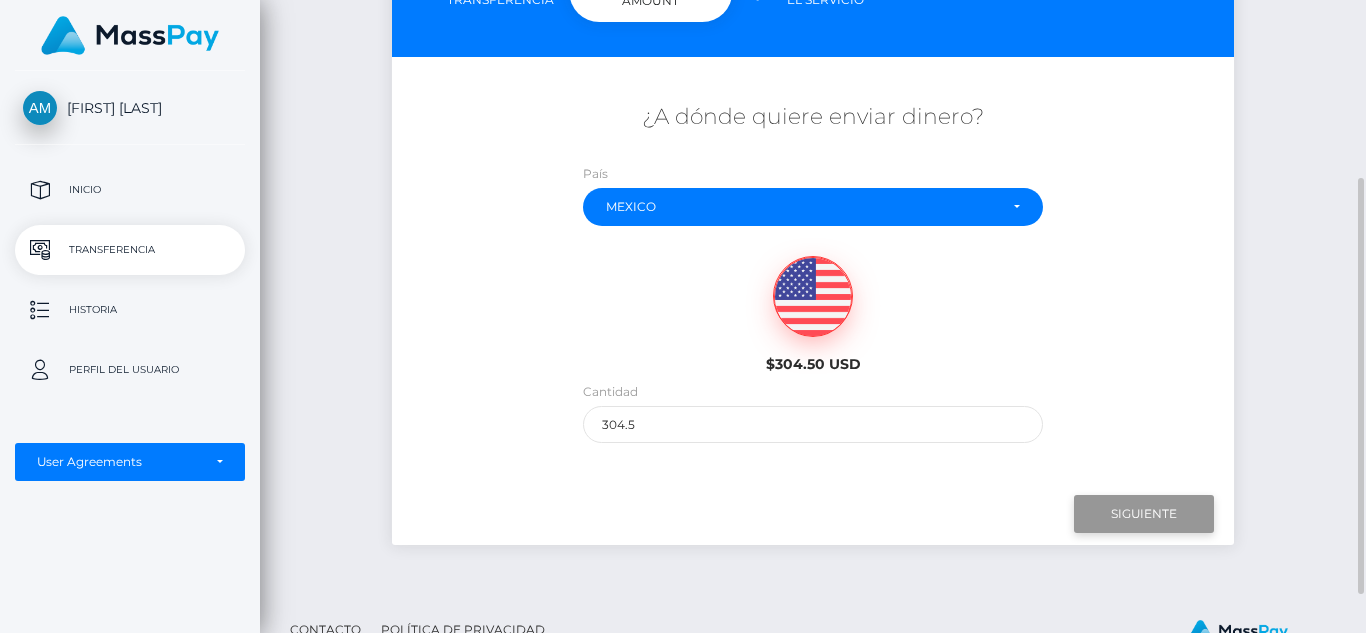 click on "Next" at bounding box center [1144, 514] 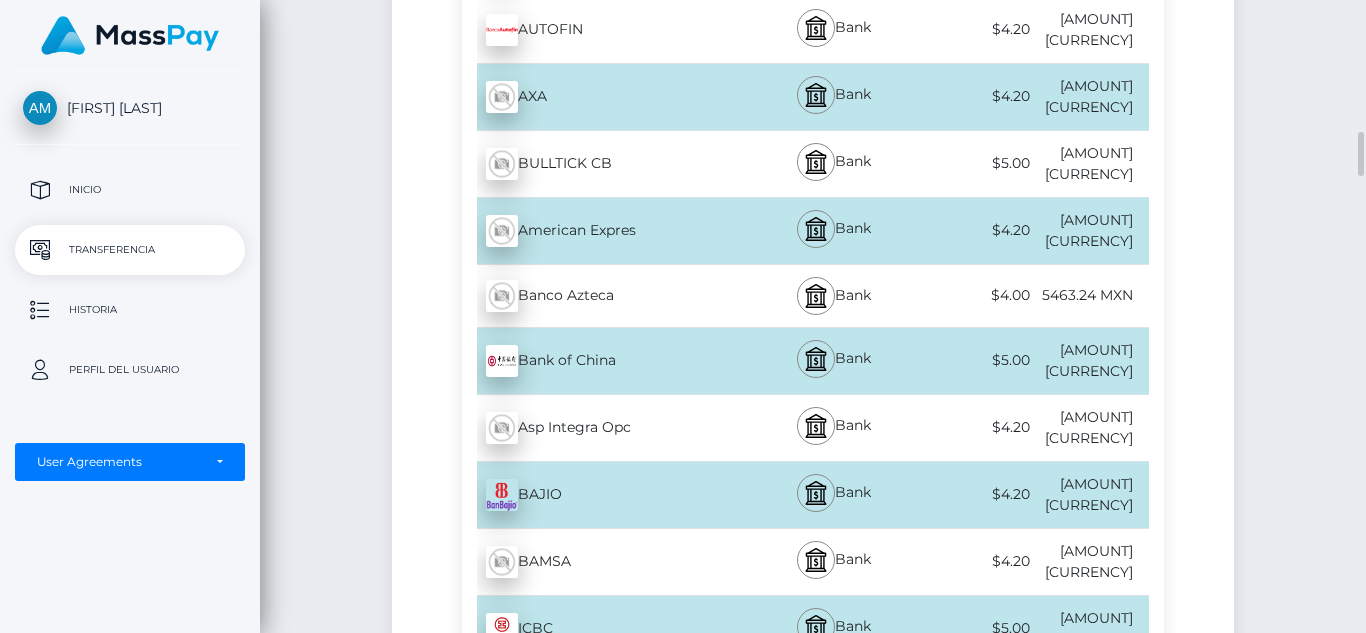 scroll, scrollTop: 1880, scrollLeft: 0, axis: vertical 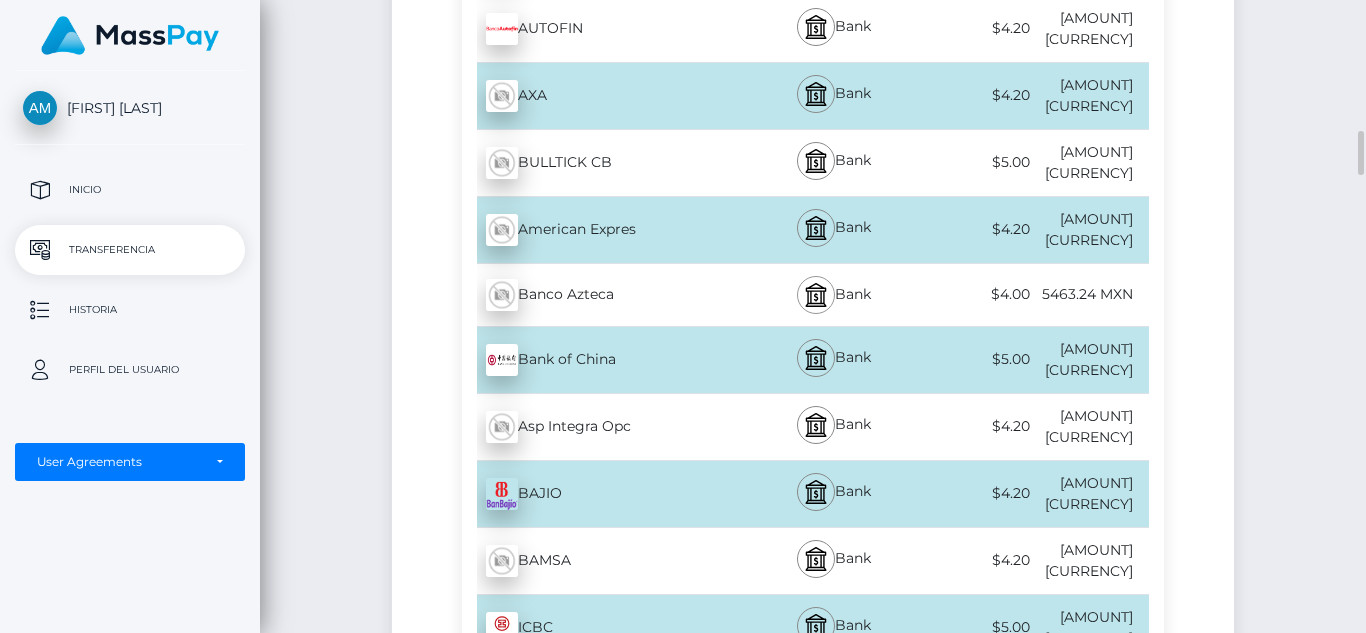 click at bounding box center [816, 295] 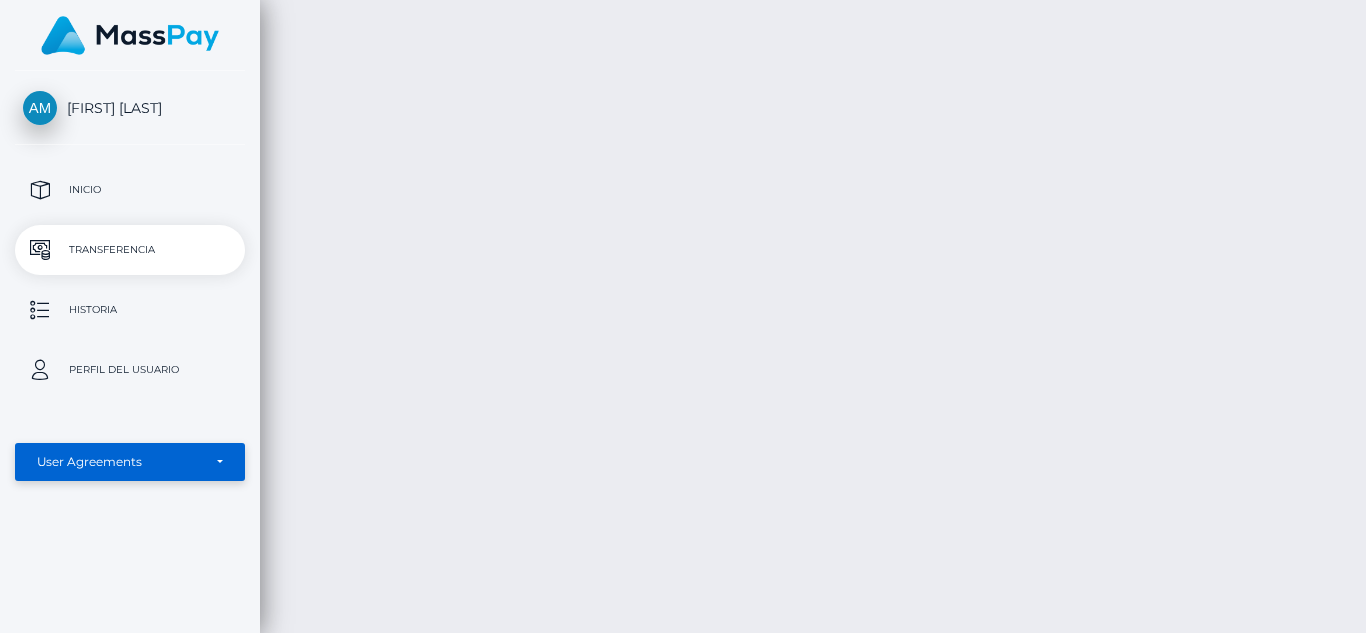 click on "User Agreements" at bounding box center [130, 462] 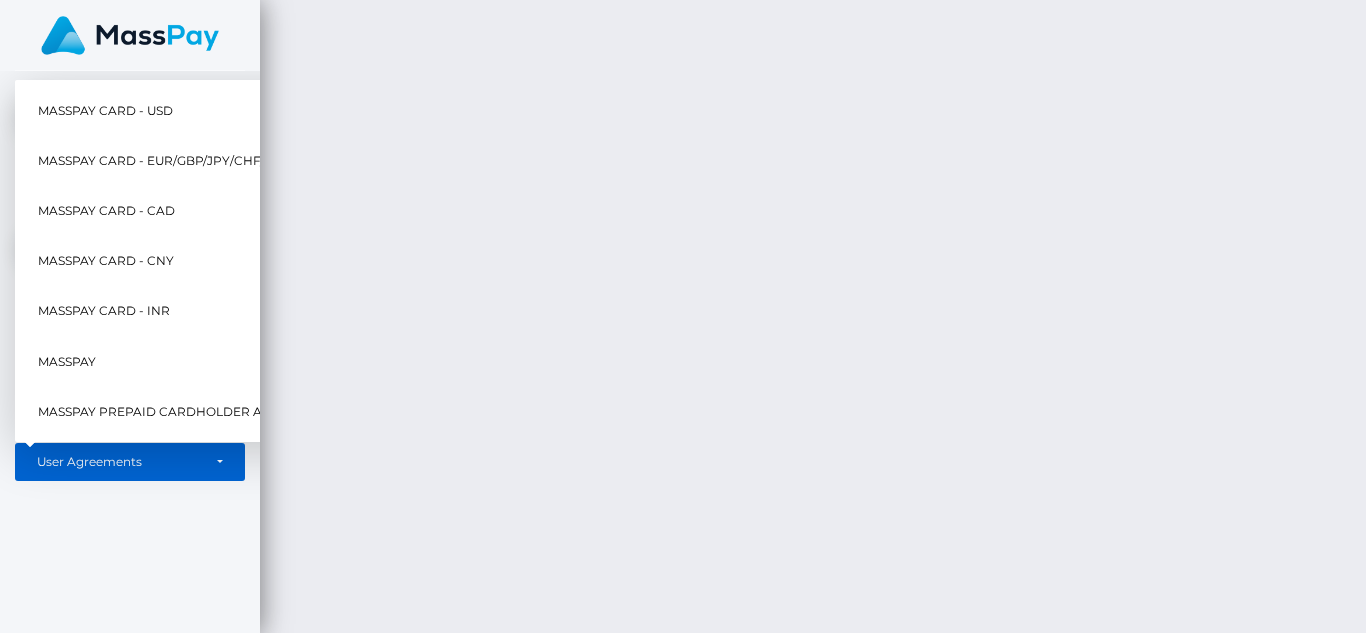 click on "Aileen  Huerta Martinez
Inicio
Transferencia
Historia
Perfil del usuario
MassPay Tarjeta - USD MassPay Card - EUR/GBP/JPY/CHF/AUD MassPay" at bounding box center [130, 350] 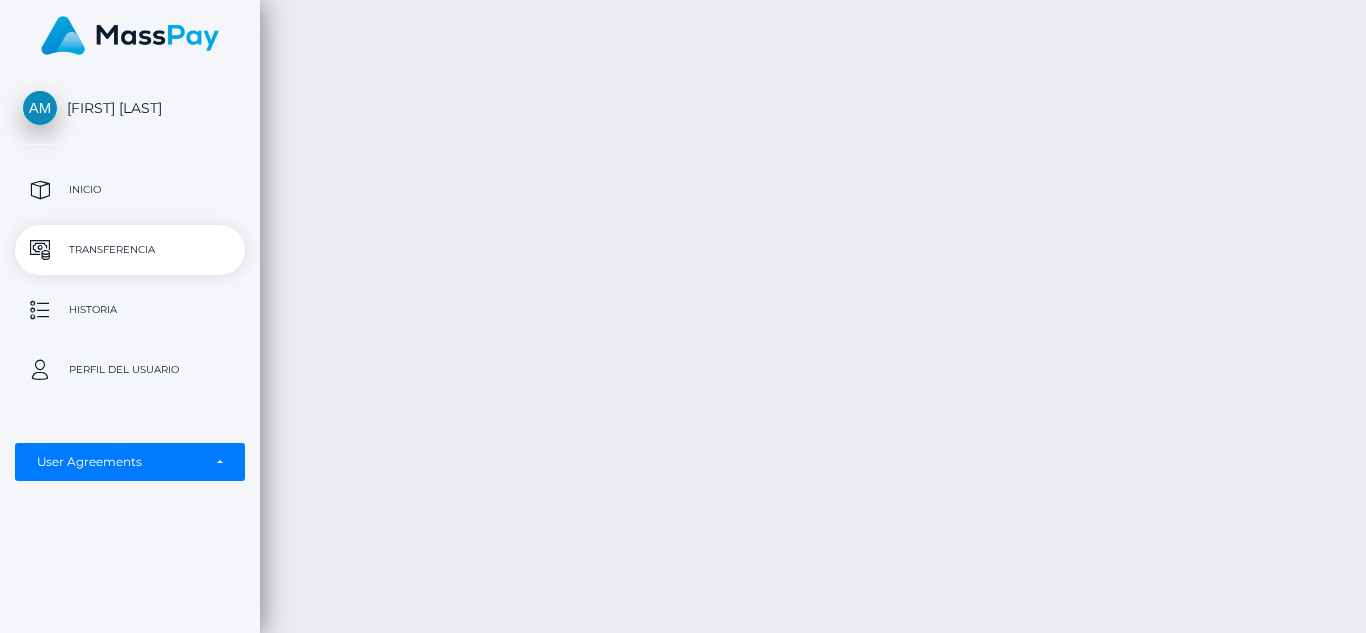 click on "Transferencia" at bounding box center [130, 250] 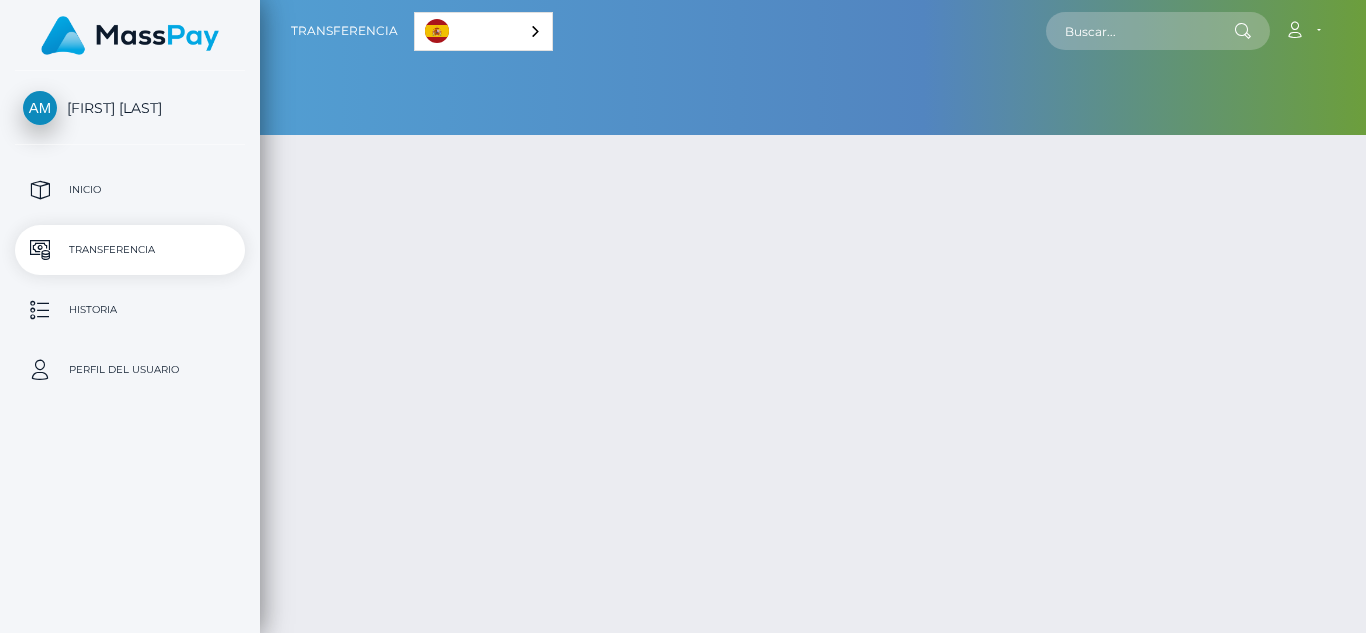 scroll, scrollTop: 0, scrollLeft: 0, axis: both 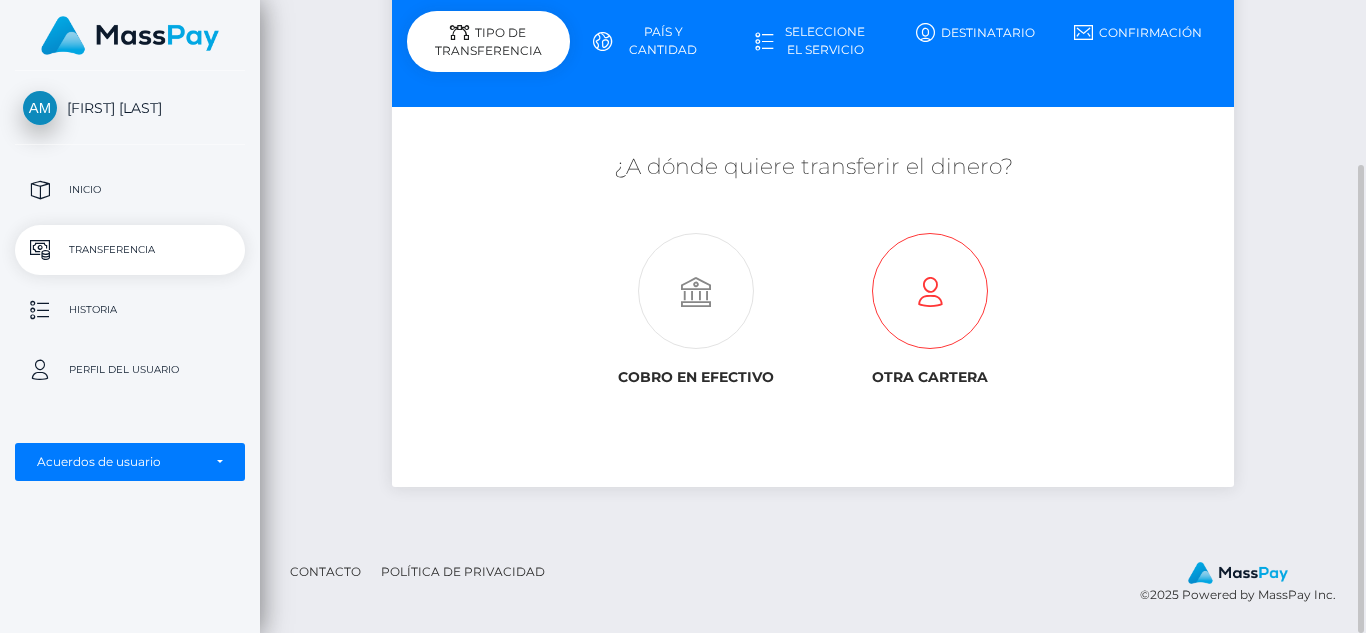 click at bounding box center (930, 292) 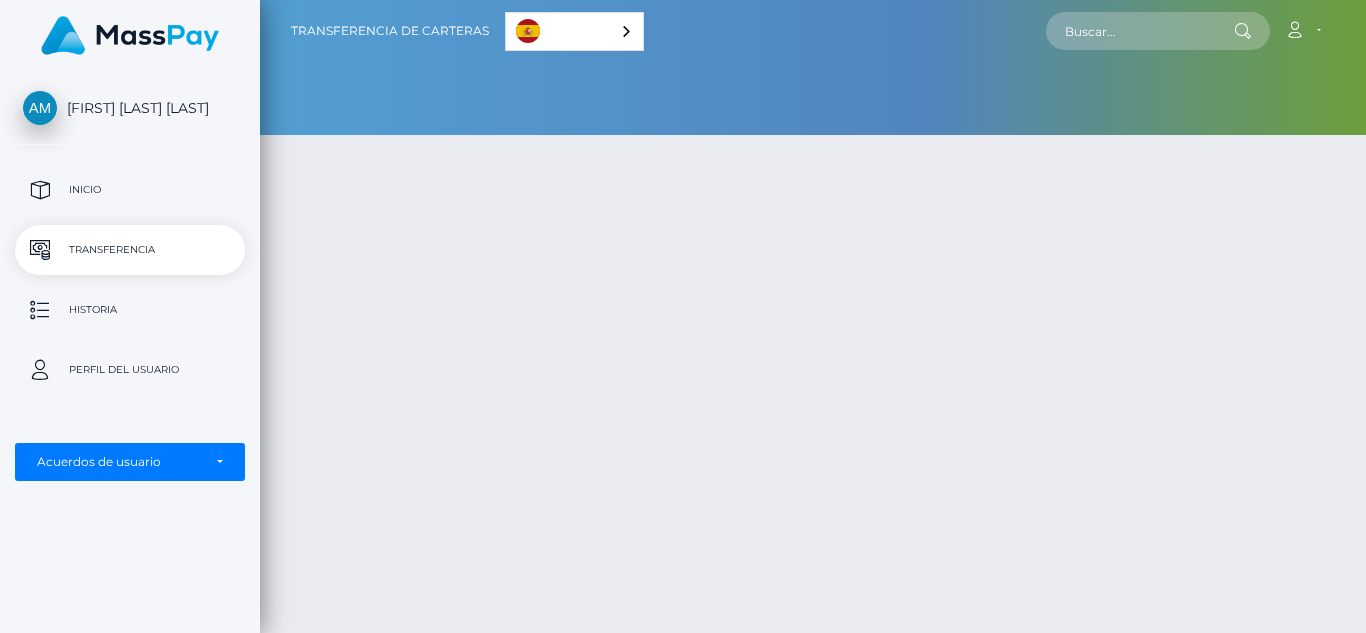 scroll, scrollTop: 0, scrollLeft: 0, axis: both 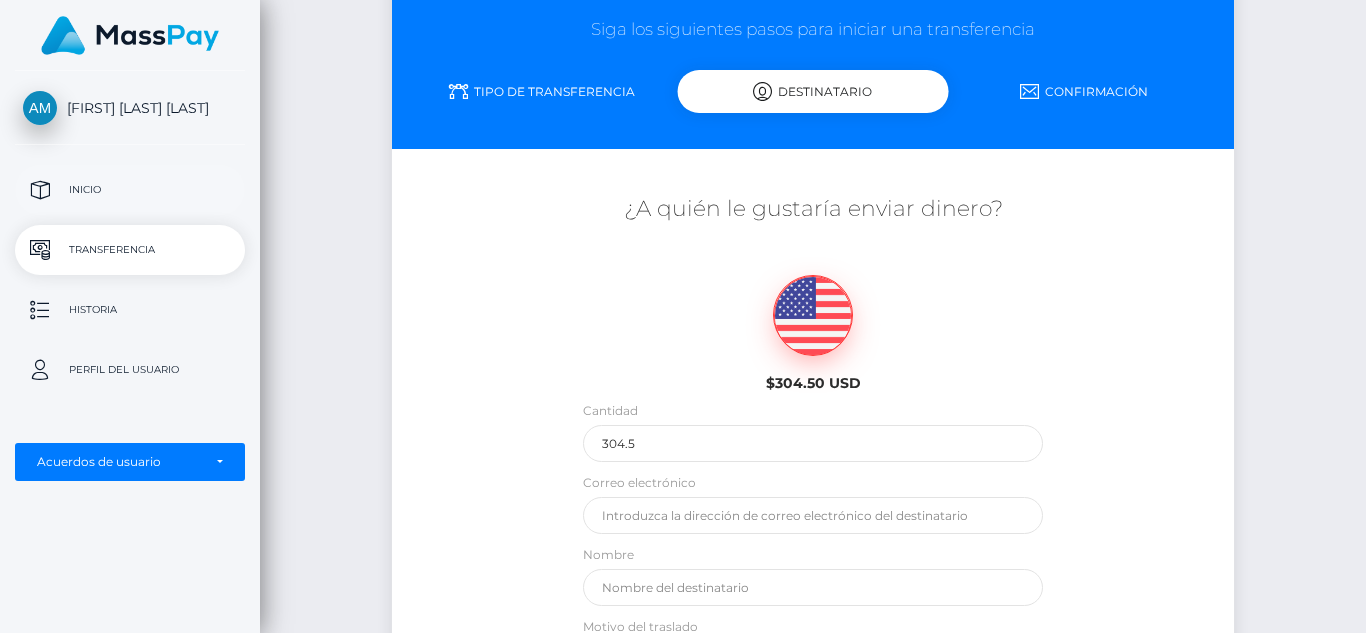 click on "Inicio" at bounding box center (130, 190) 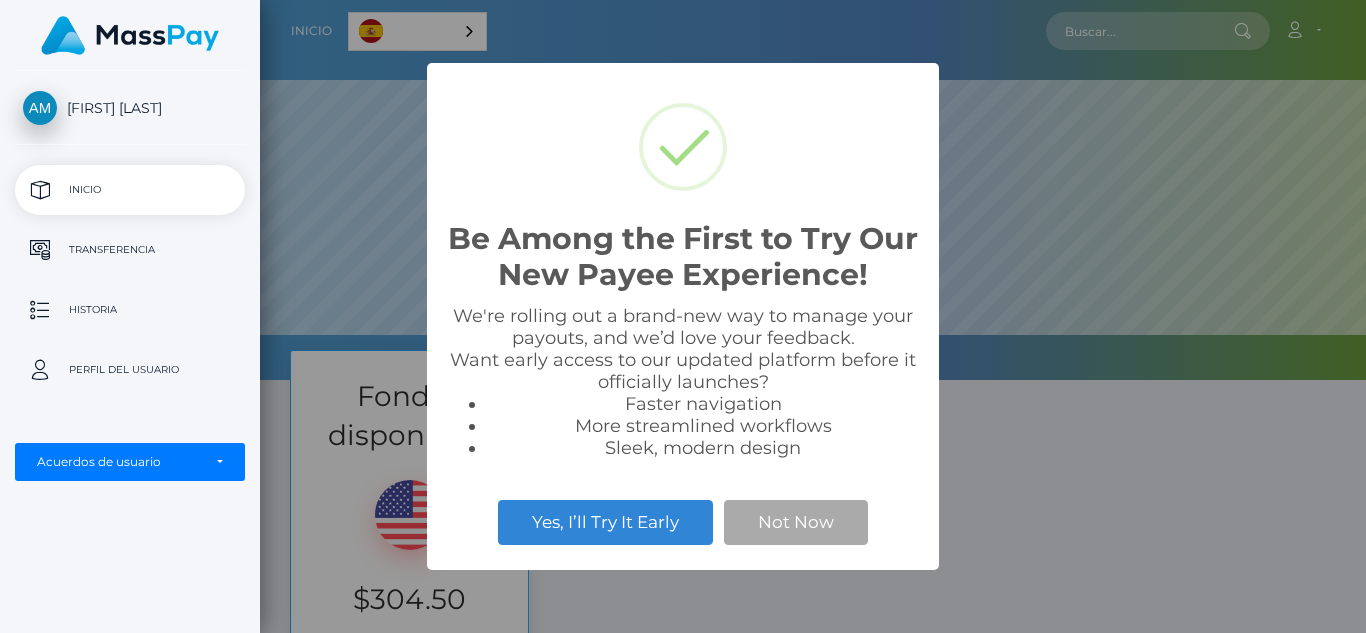 scroll, scrollTop: 0, scrollLeft: 0, axis: both 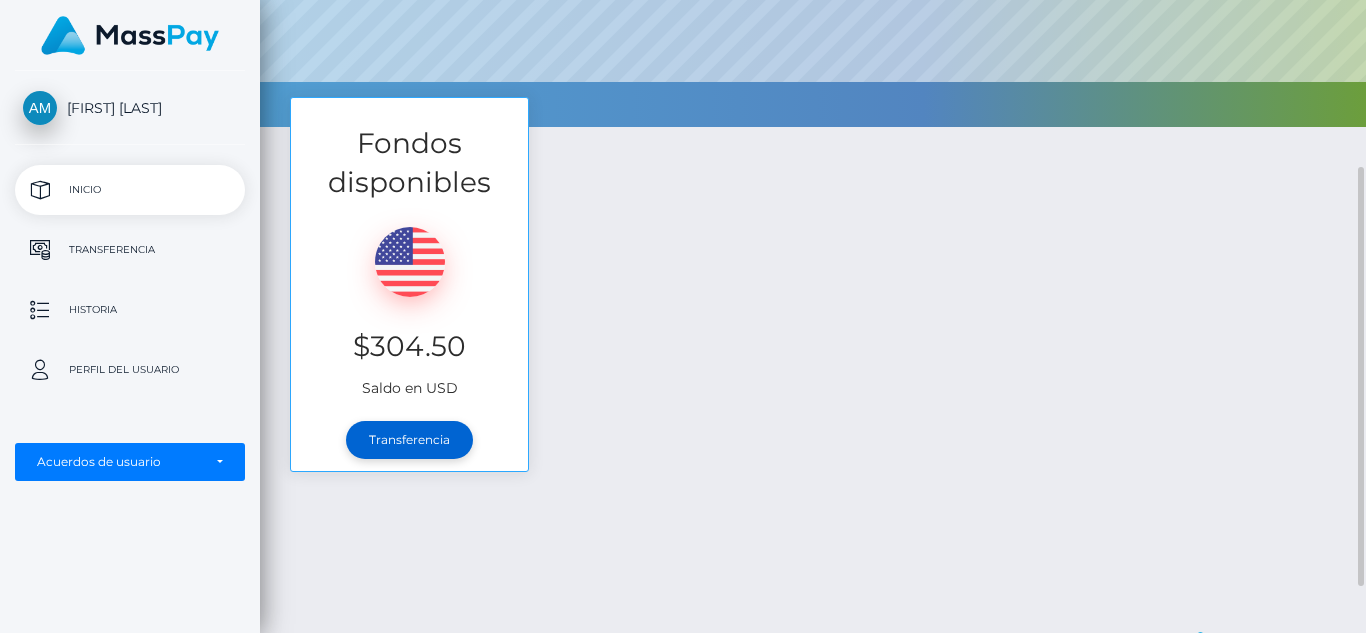click on "Transferencia" at bounding box center (409, 440) 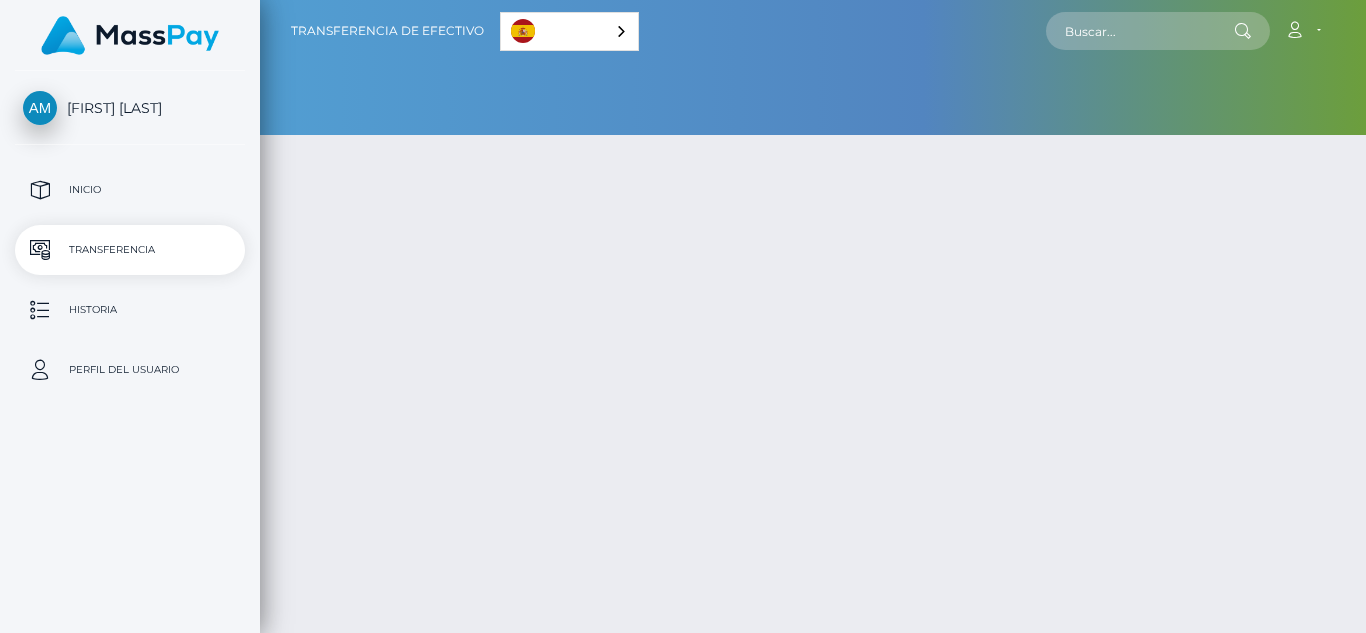scroll, scrollTop: 0, scrollLeft: 0, axis: both 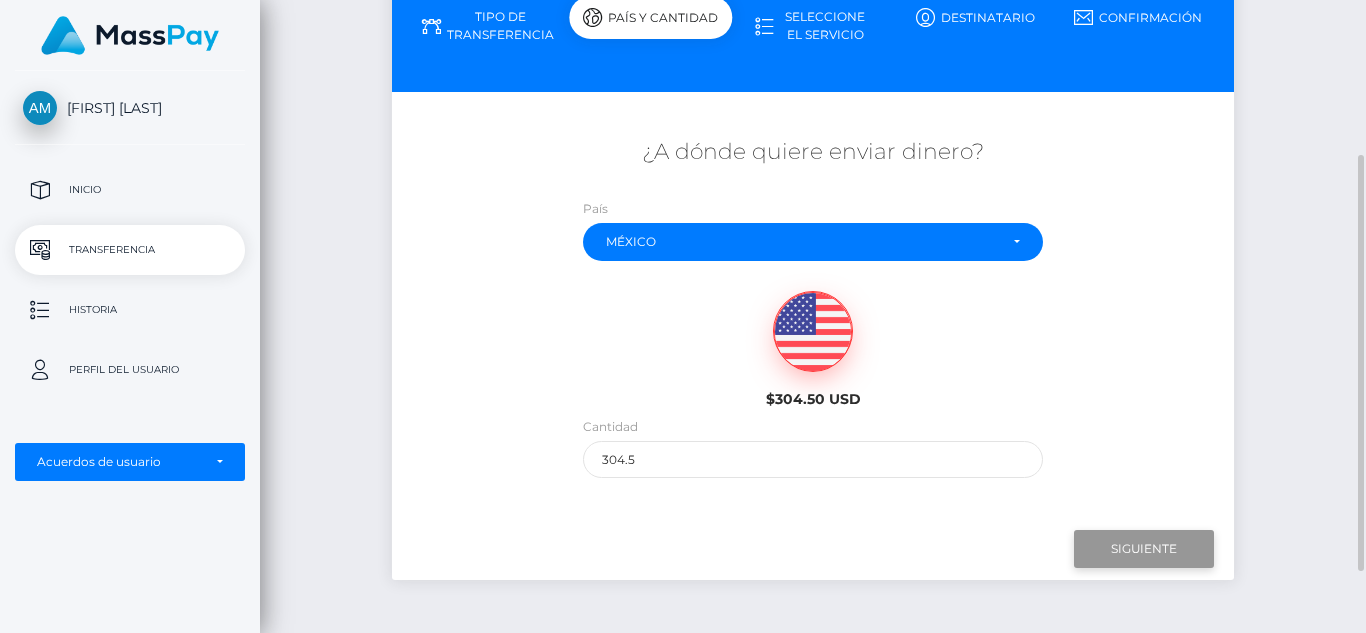click on "Siguiente" at bounding box center (1144, 549) 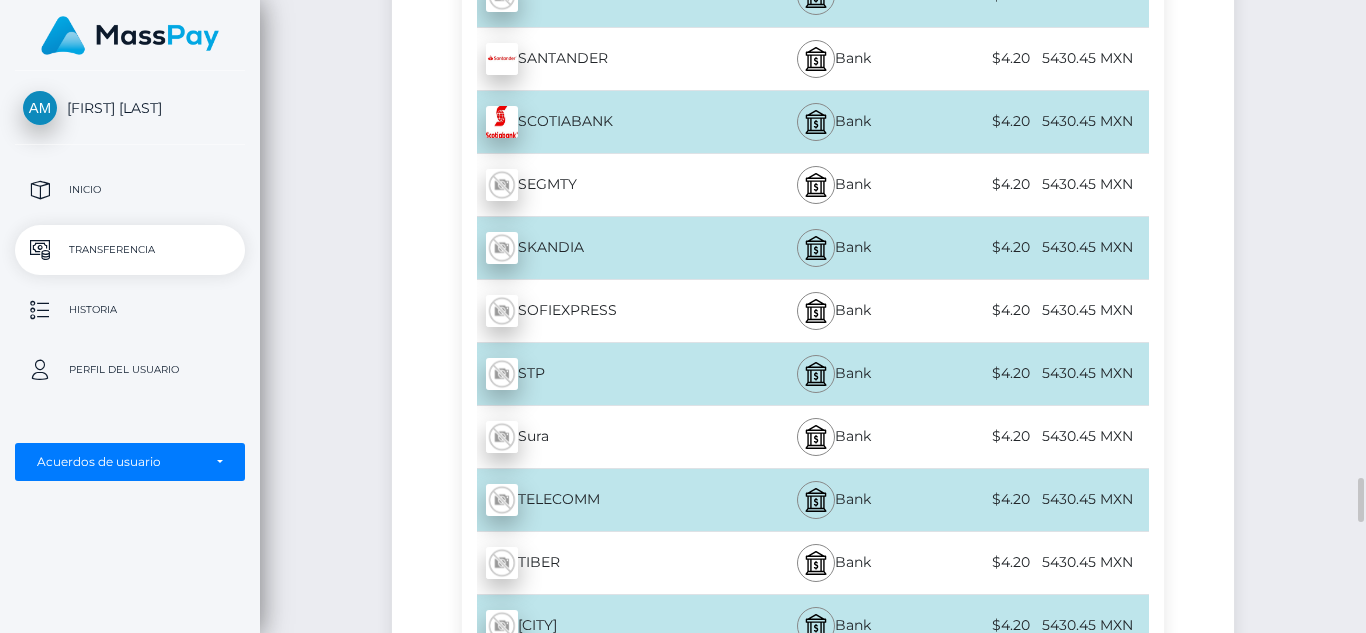 scroll, scrollTop: 6824, scrollLeft: 0, axis: vertical 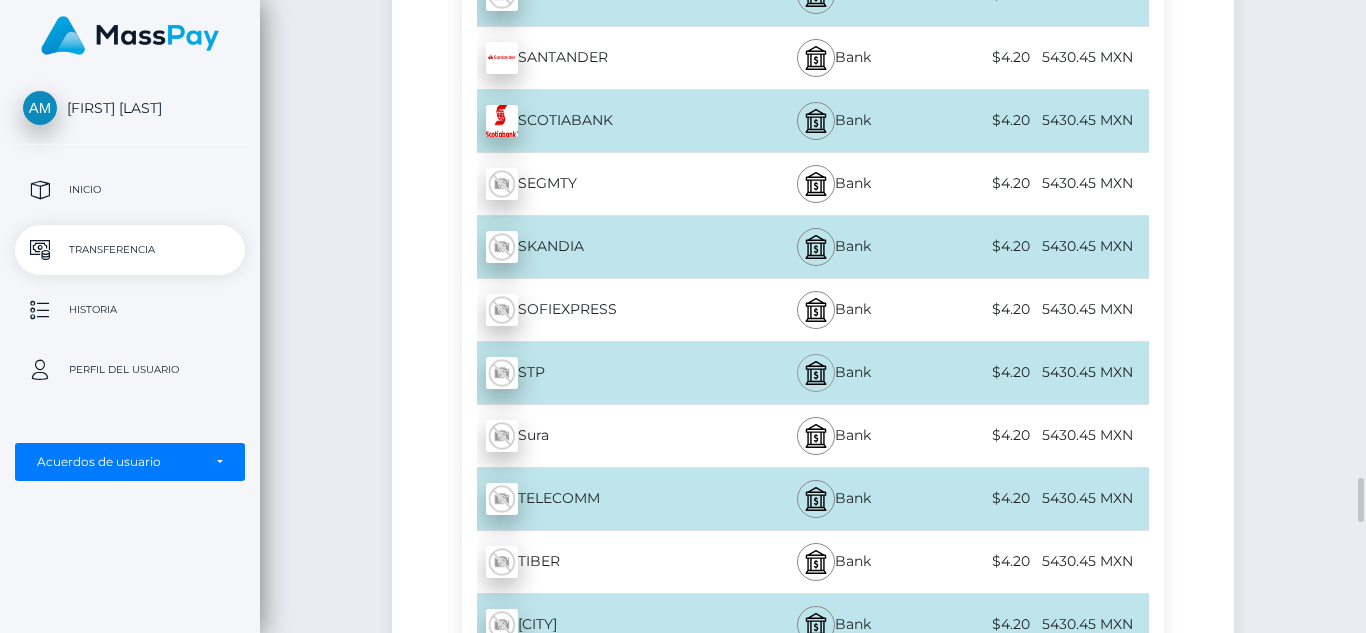 click at bounding box center (816, 373) 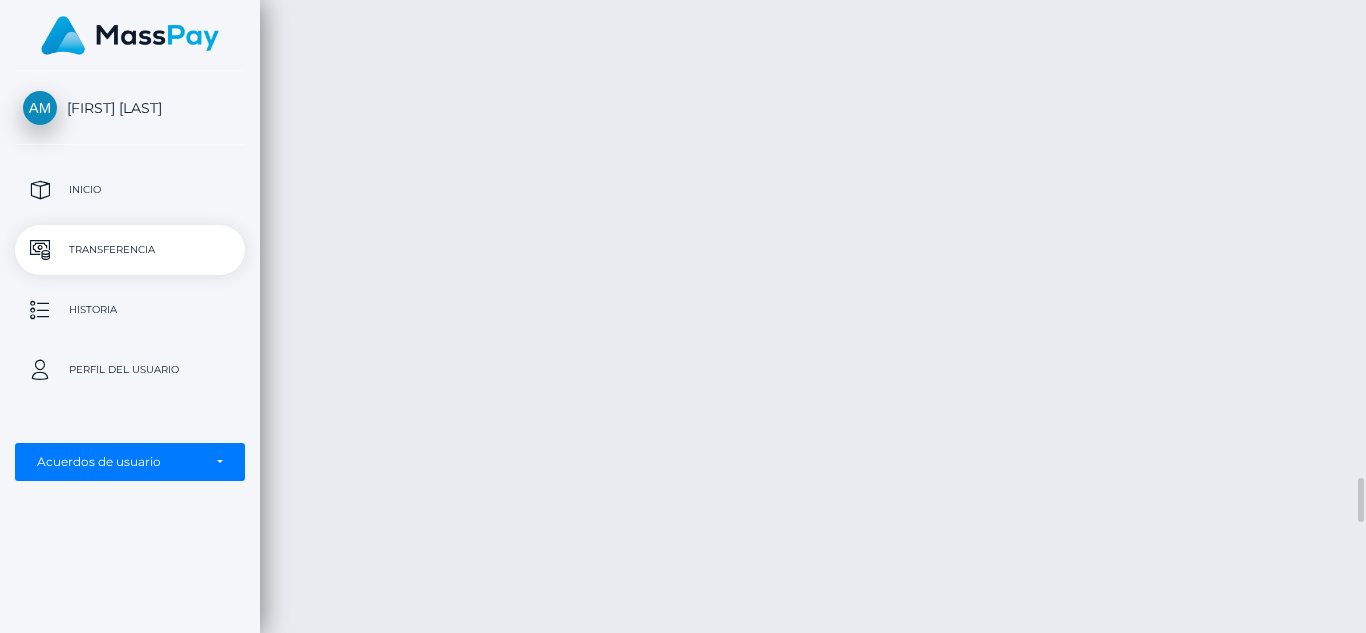 click on "Transferencia de efectivo
Español English 中文 (简体) Português (Brasil)
Cuenta" at bounding box center (813, 316) 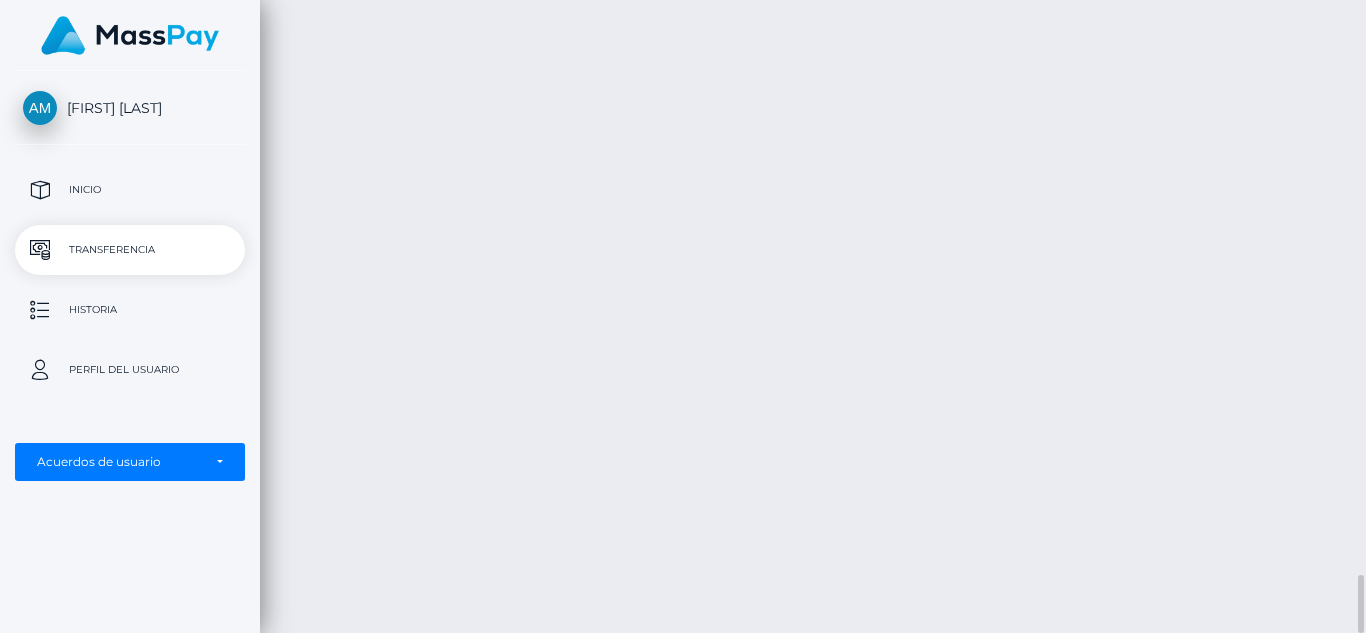 scroll, scrollTop: 6266, scrollLeft: 0, axis: vertical 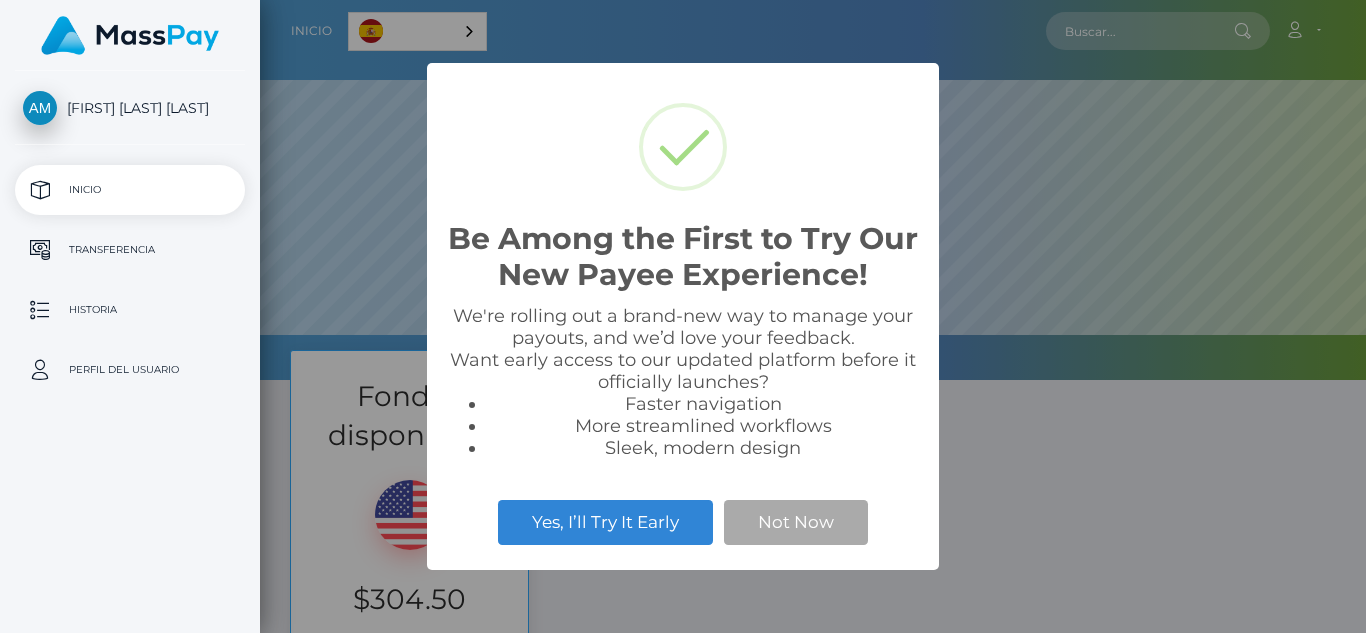 select 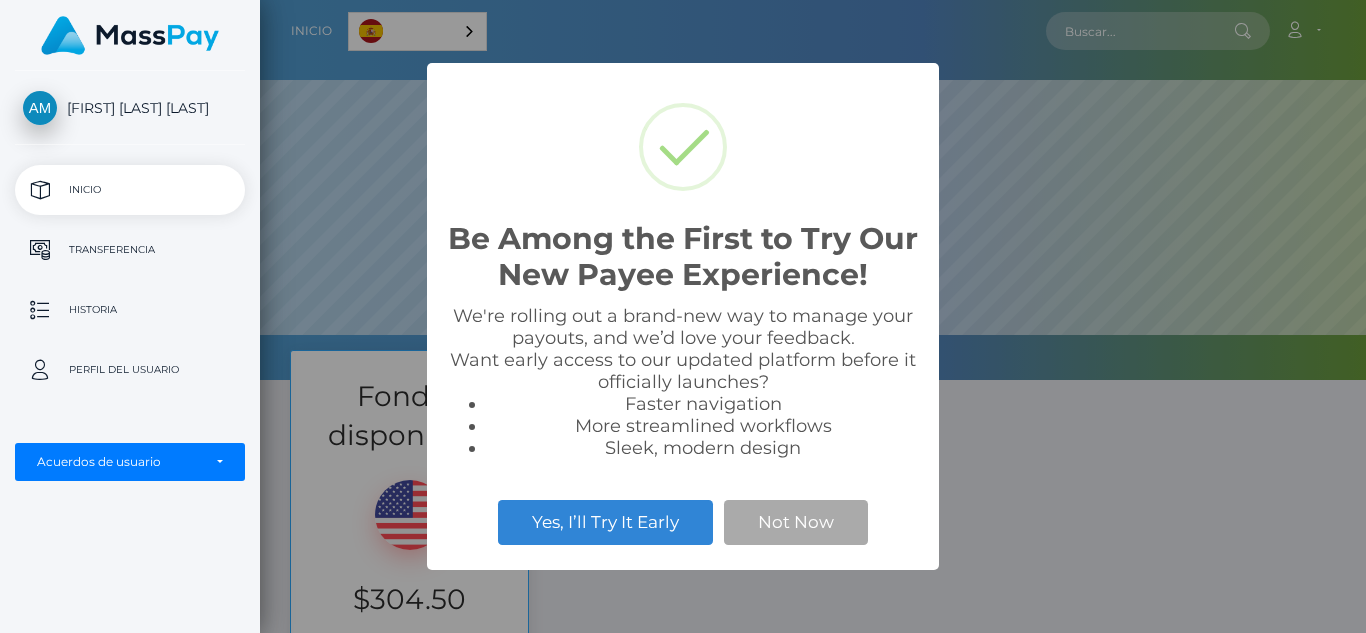 scroll, scrollTop: 999620, scrollLeft: 998894, axis: both 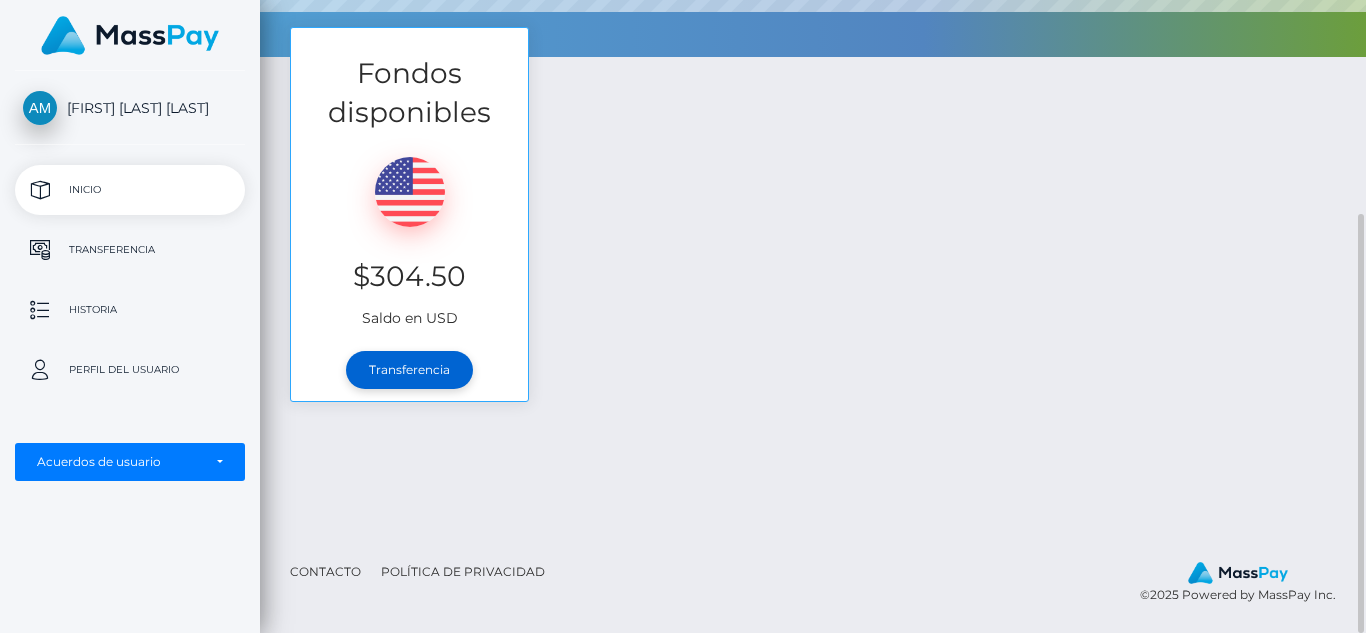 click on "Transferencia" at bounding box center (409, 370) 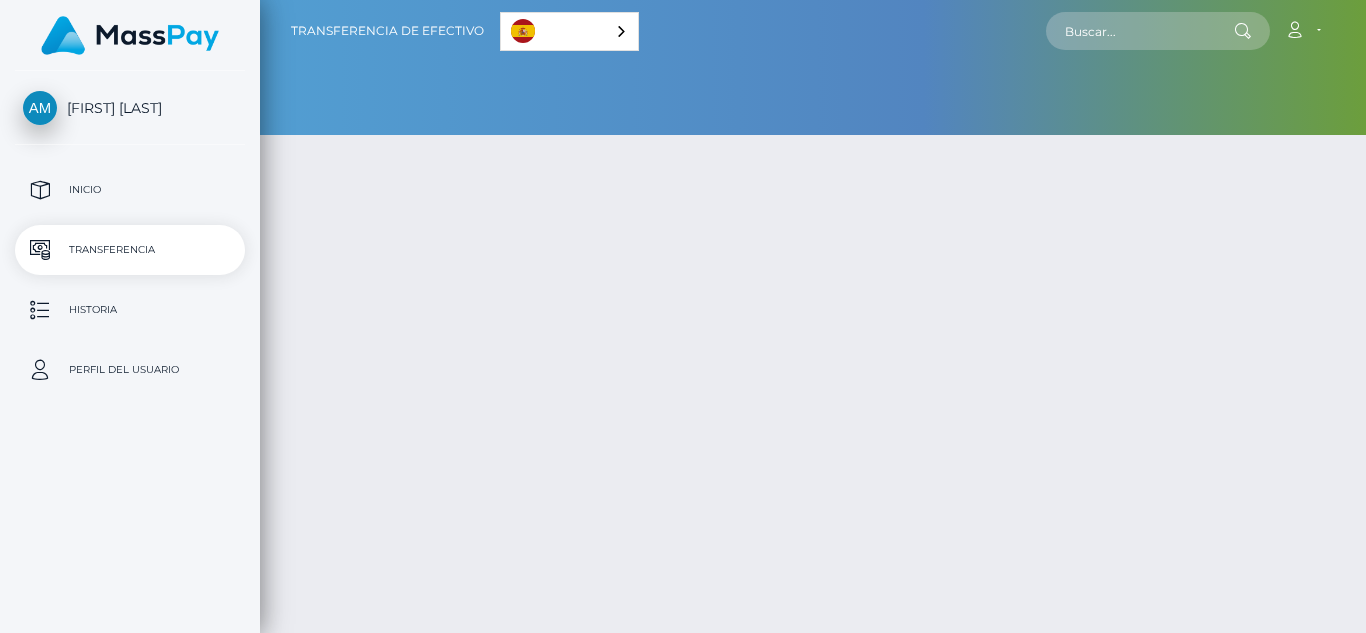 scroll, scrollTop: 0, scrollLeft: 0, axis: both 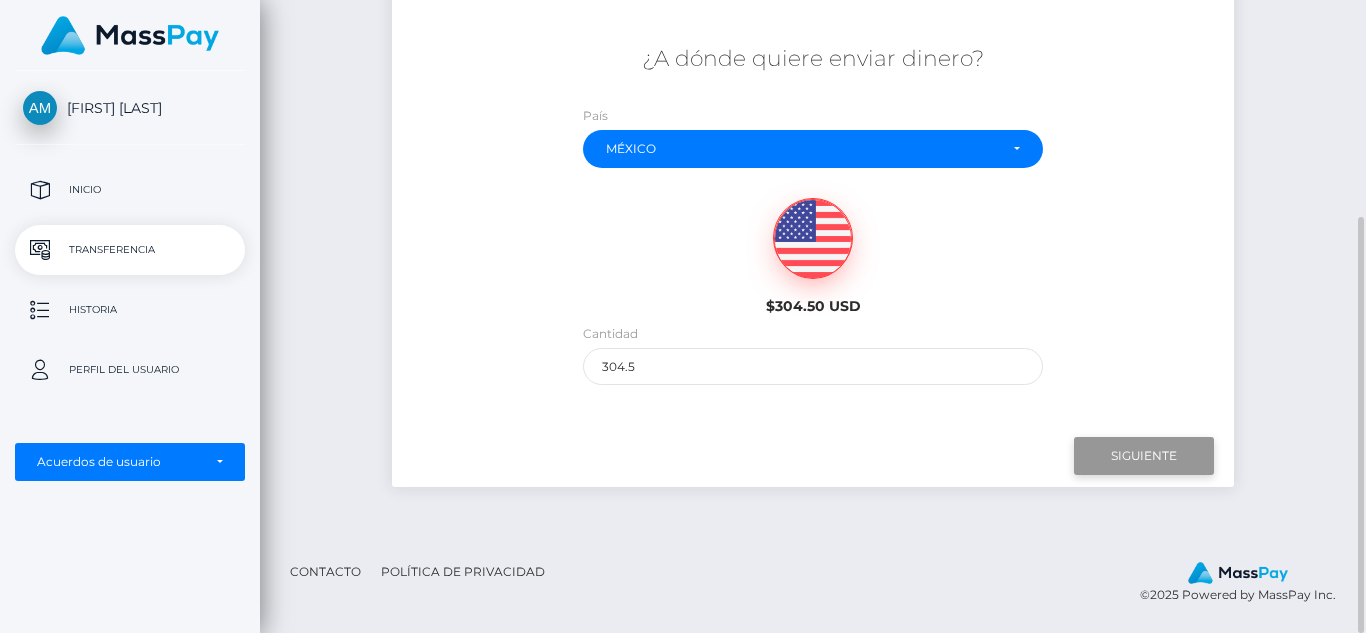 click on "Siguiente" at bounding box center (1144, 456) 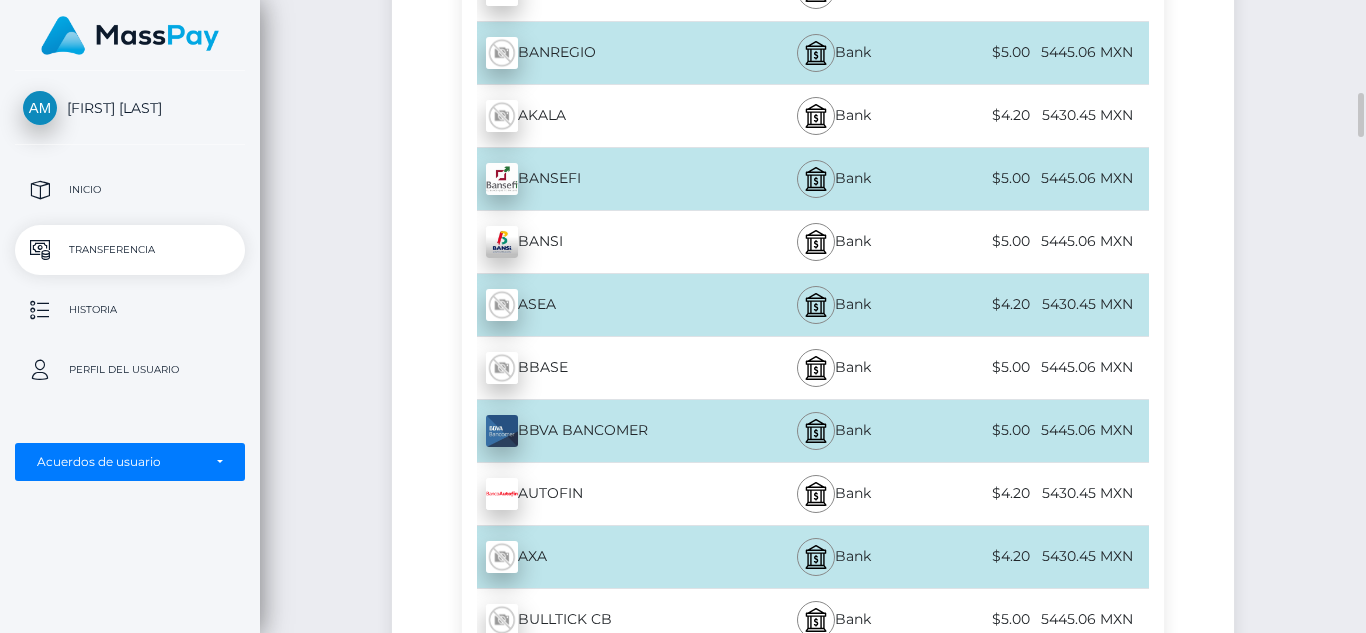 scroll, scrollTop: 1332, scrollLeft: 0, axis: vertical 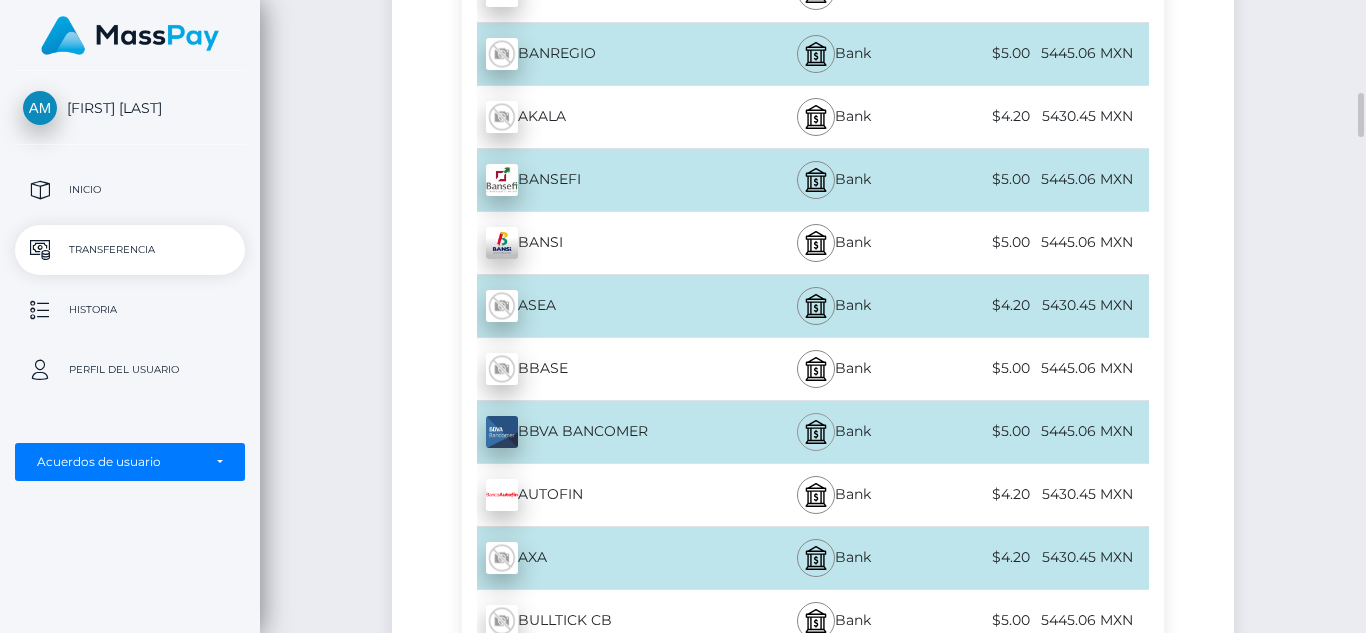 click at bounding box center (816, 432) 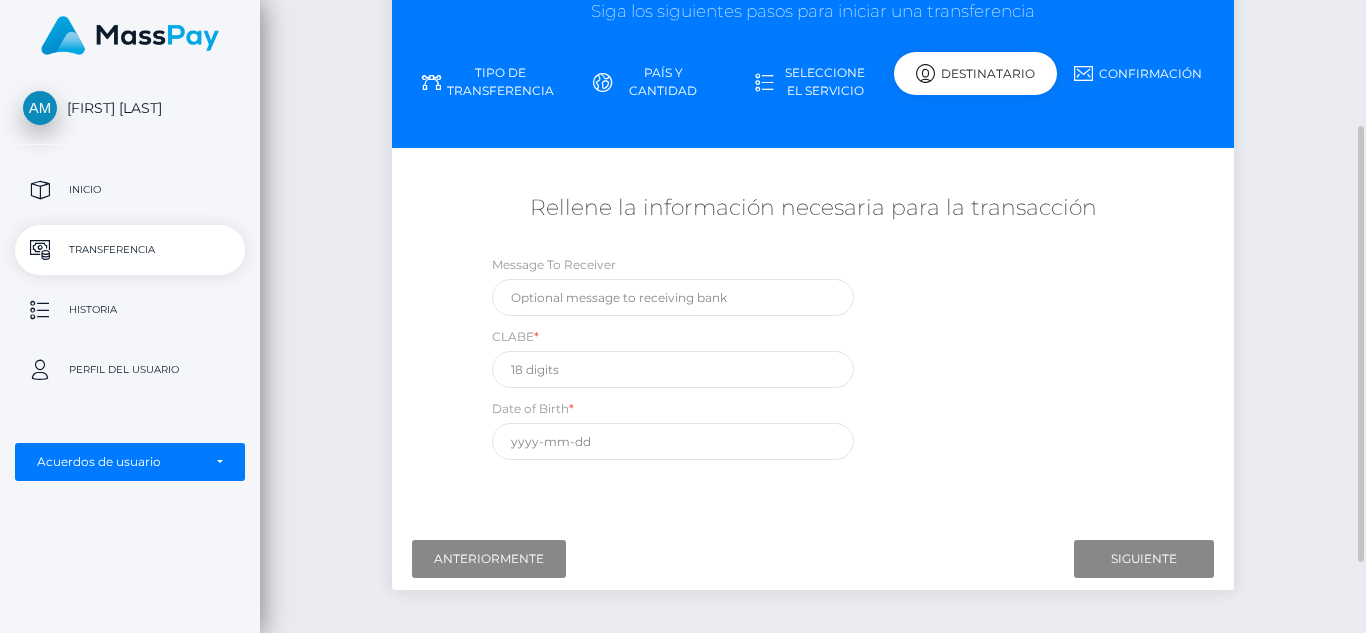 scroll, scrollTop: 182, scrollLeft: 0, axis: vertical 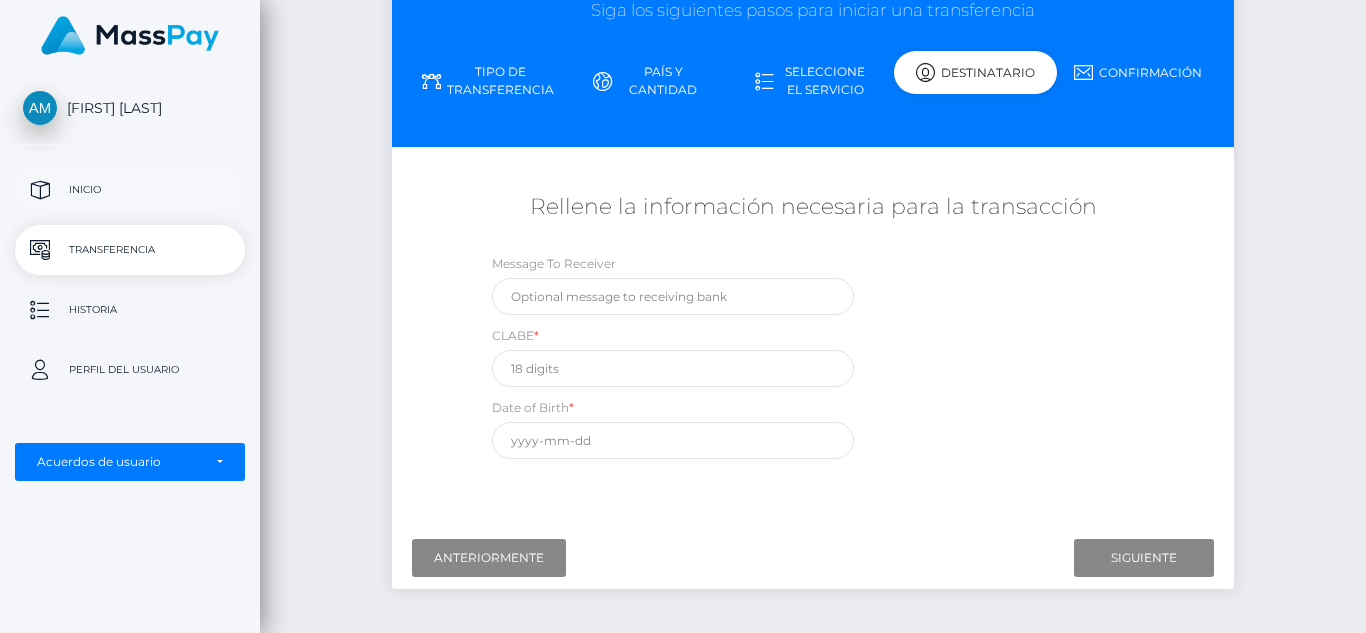 click on "Inicio" at bounding box center (130, 190) 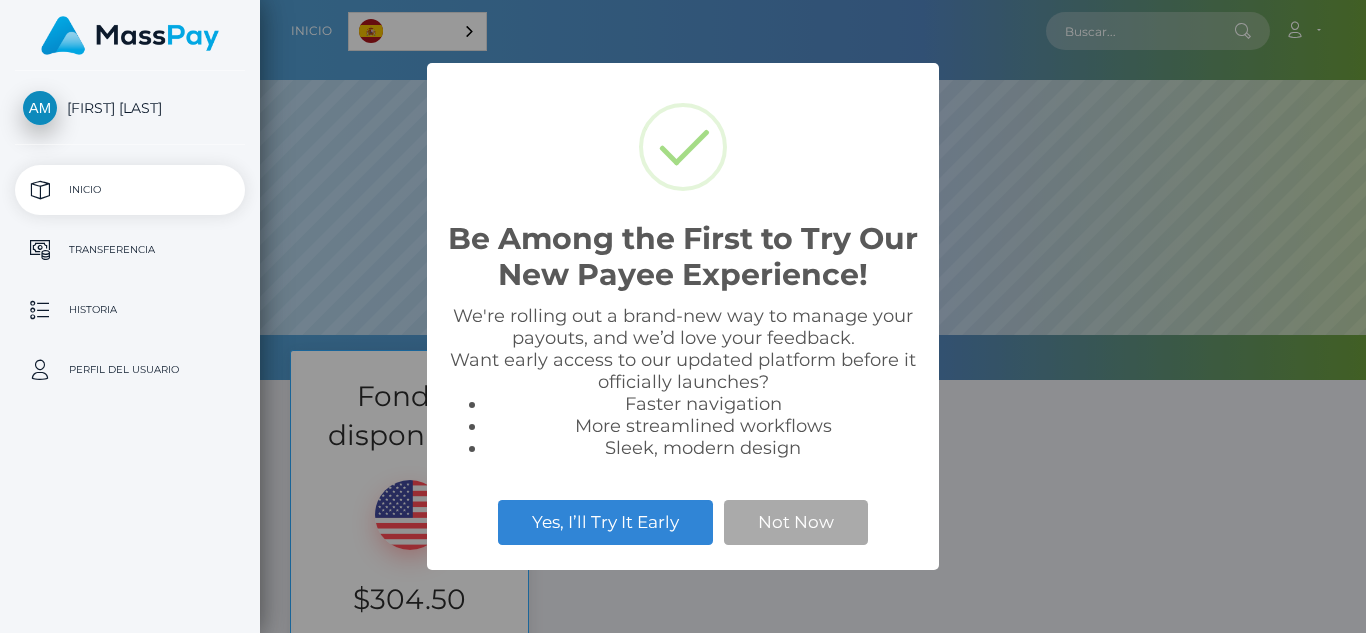 scroll, scrollTop: 0, scrollLeft: 0, axis: both 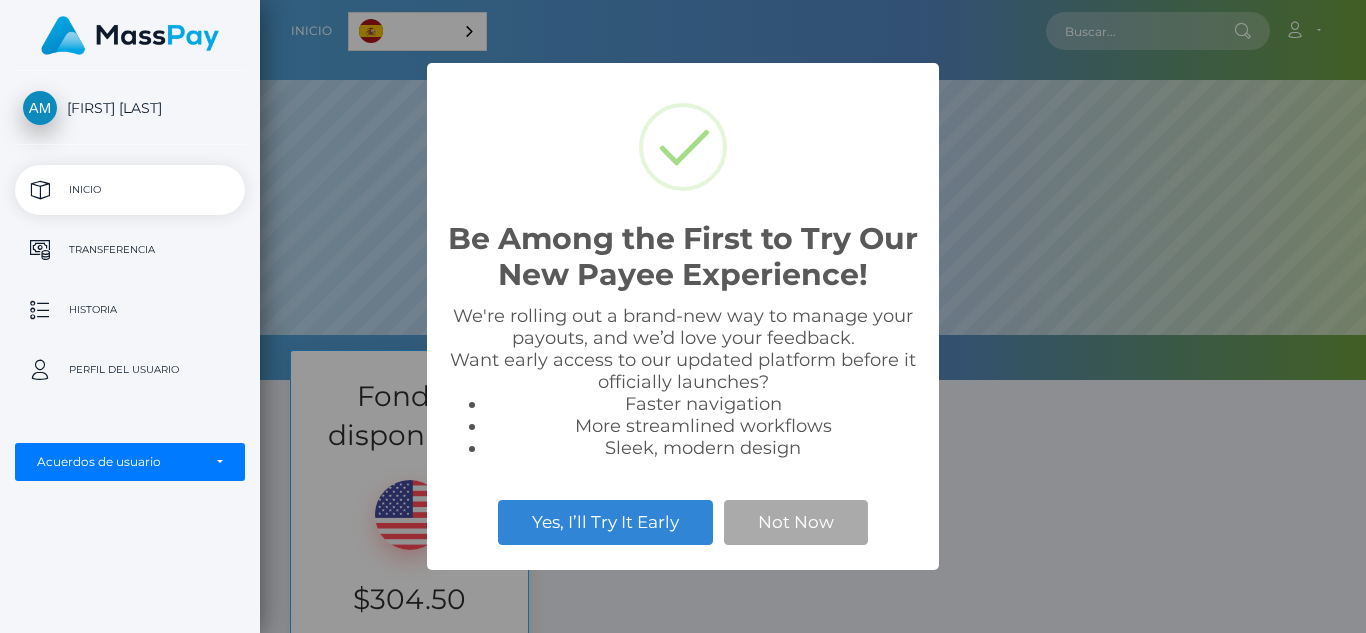 click on "Be Among the First to Try Our New Payee Experience! × We're rolling out a brand-new way to manage your payouts, and we’d love your feedback. Want early access to our updated platform before it officially launches? Faster navigation More streamlined workflows Sleek, modern design Yes, I’ll Try It Early Not Now" at bounding box center [683, 316] 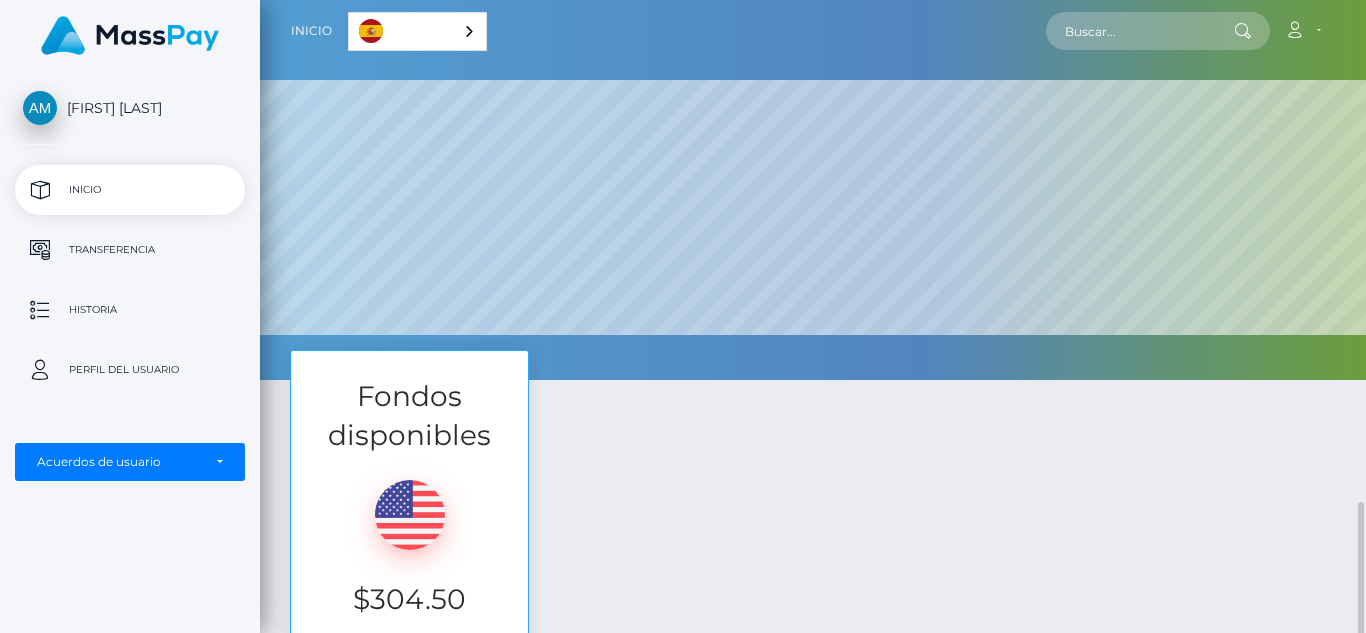 scroll, scrollTop: 323, scrollLeft: 0, axis: vertical 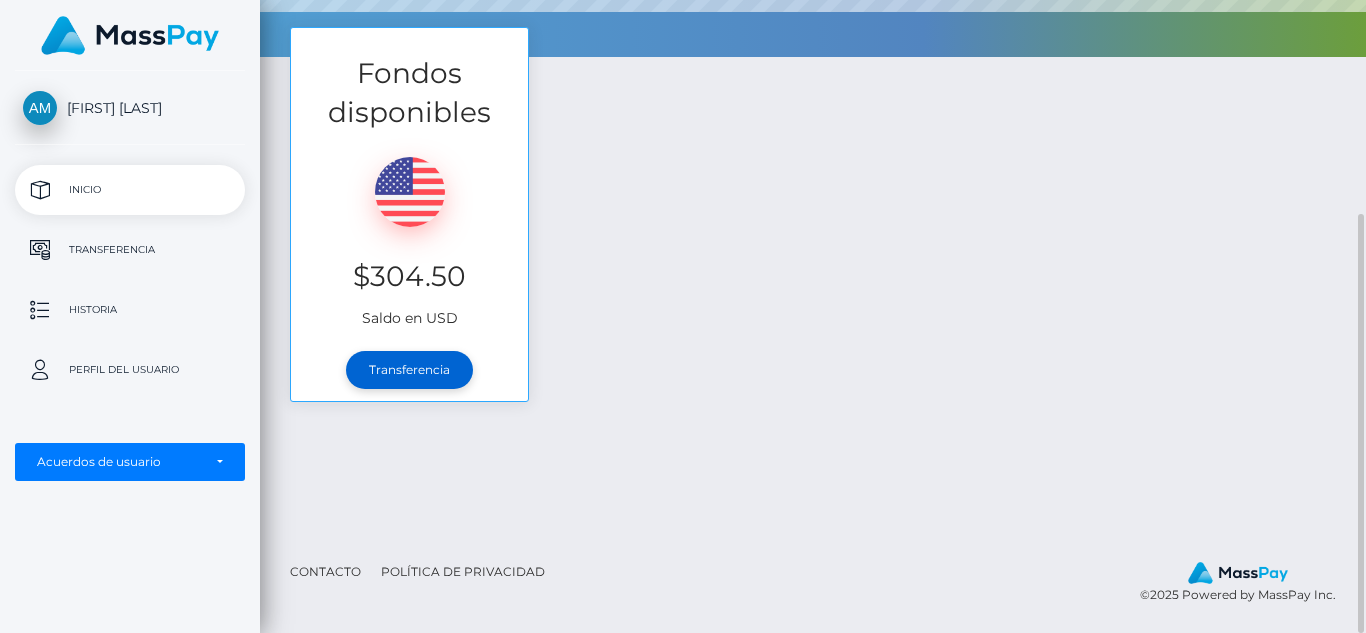 click on "Transferencia" at bounding box center (409, 370) 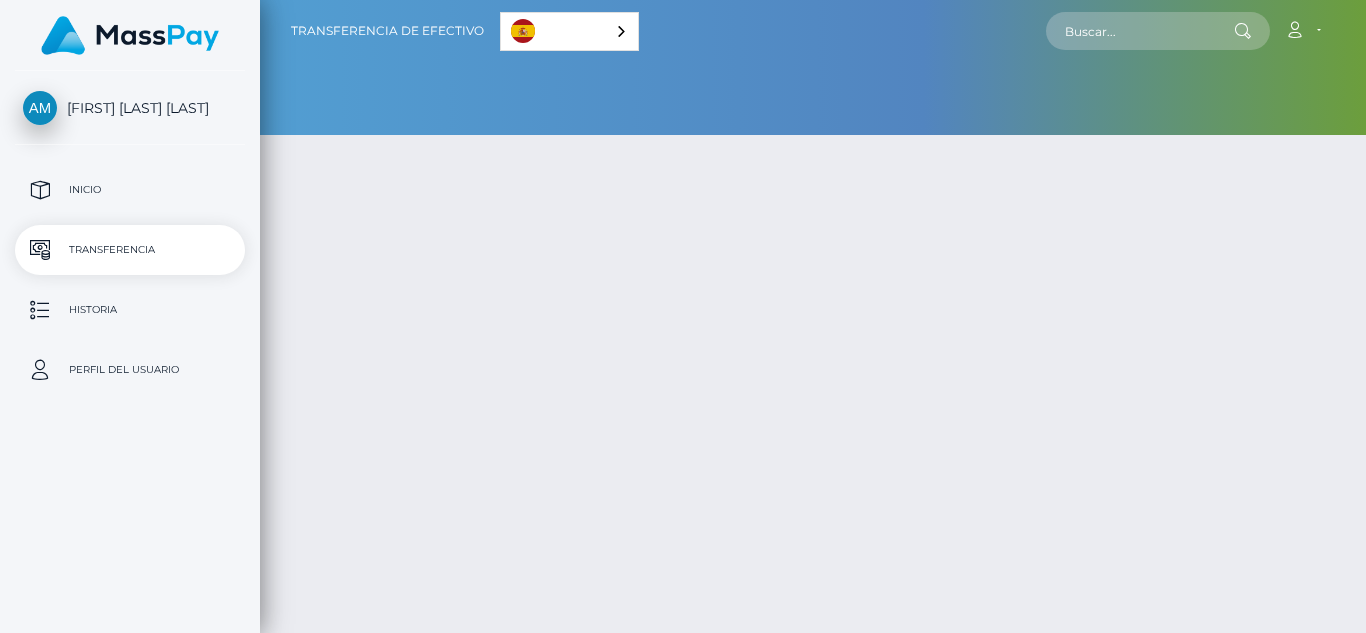 scroll, scrollTop: 0, scrollLeft: 0, axis: both 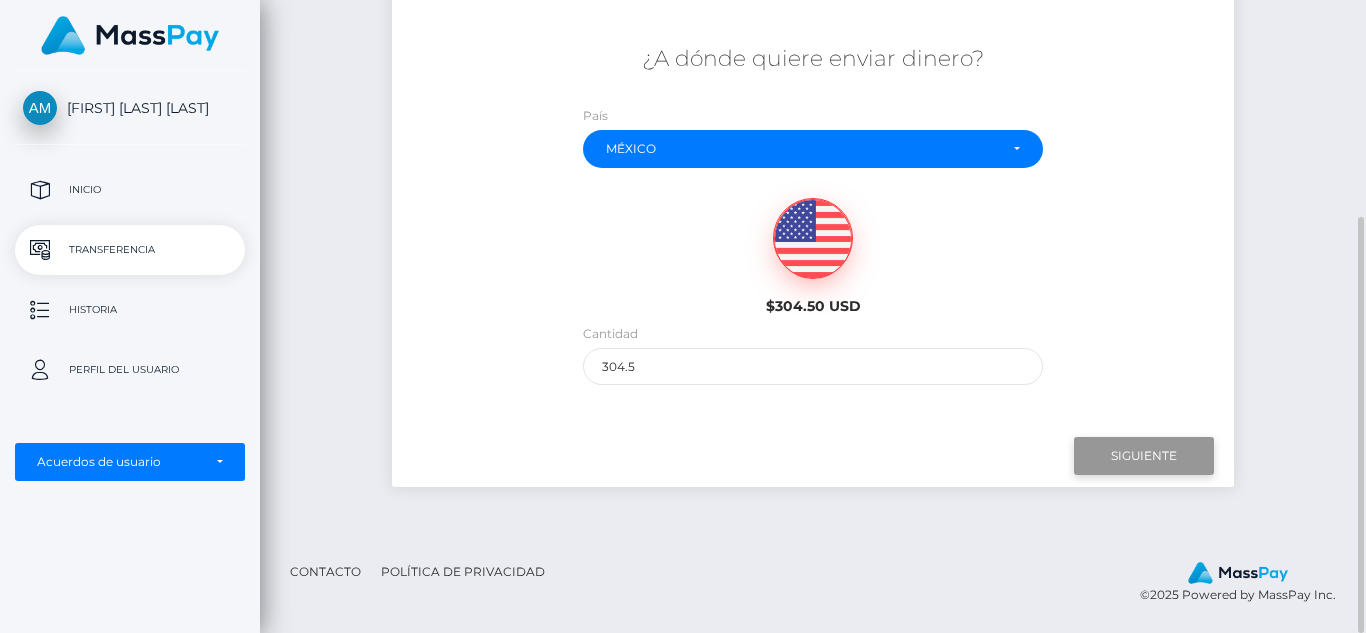 click on "Siguiente" at bounding box center [1144, 456] 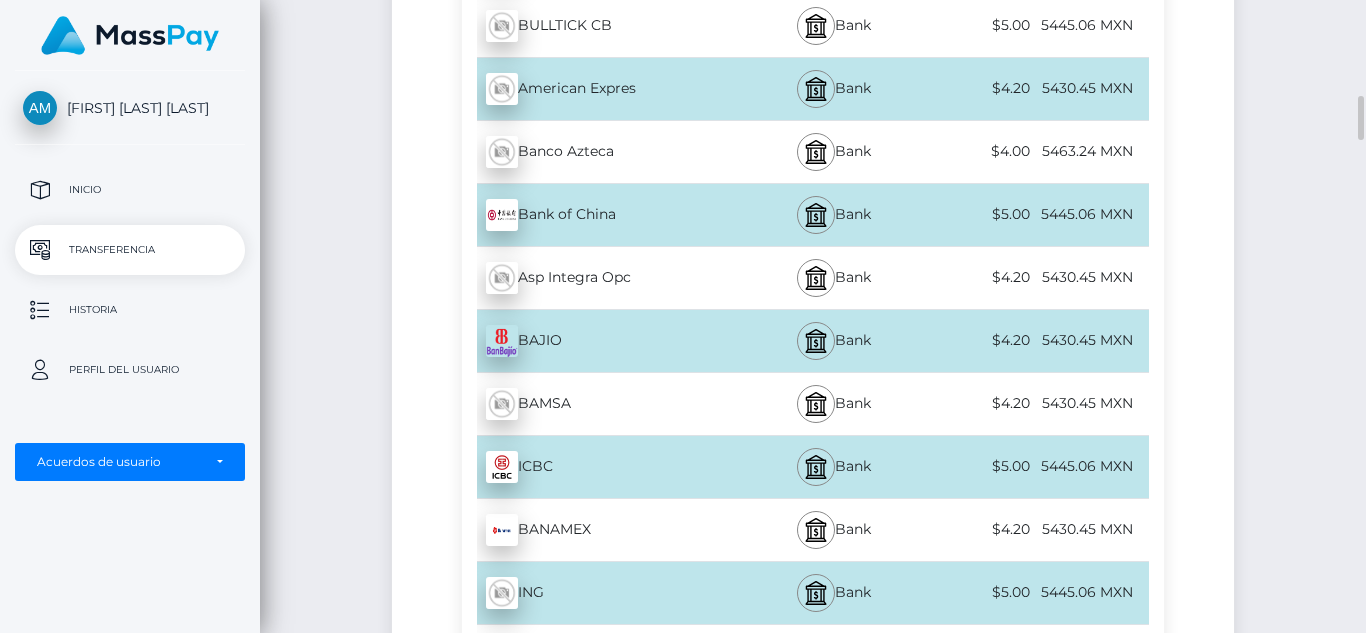 scroll, scrollTop: 1889, scrollLeft: 0, axis: vertical 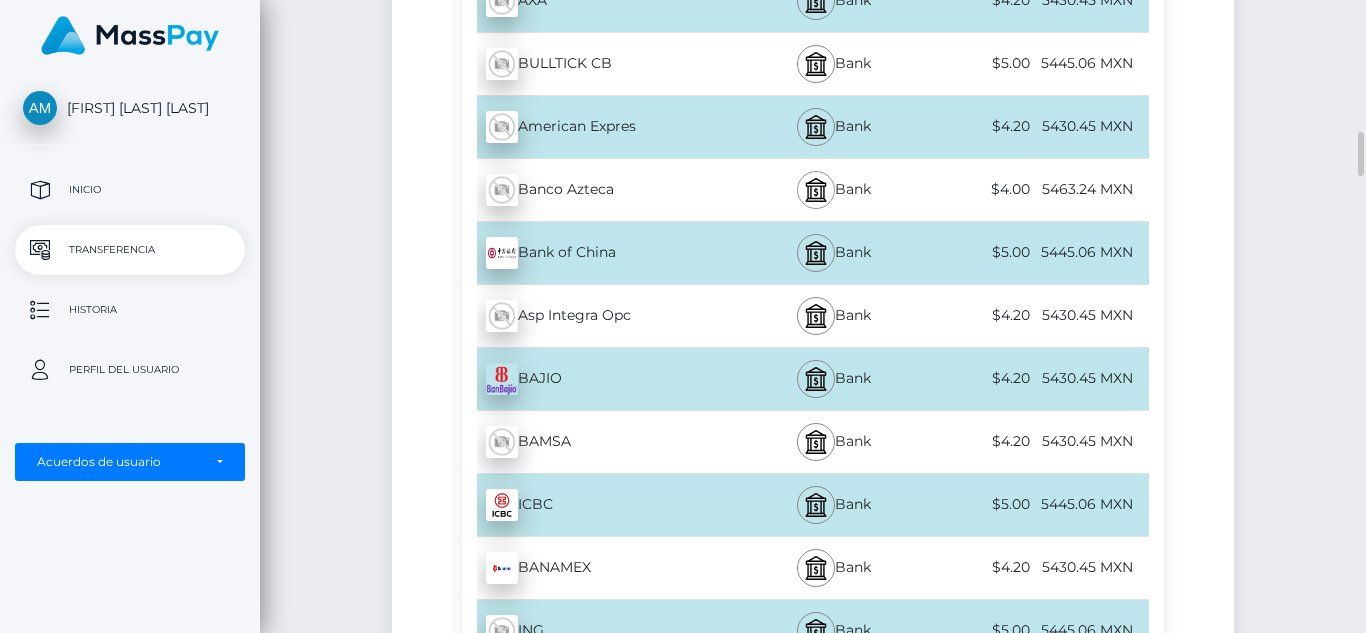 click at bounding box center [816, 190] 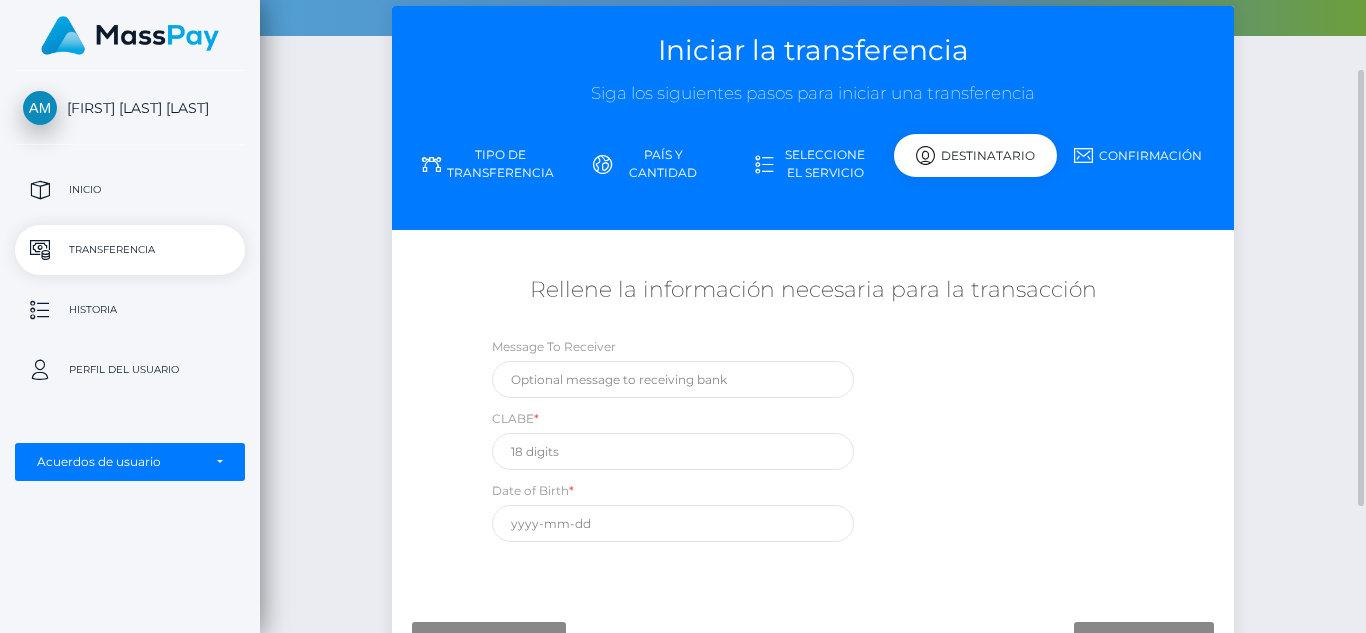 scroll, scrollTop: 100, scrollLeft: 0, axis: vertical 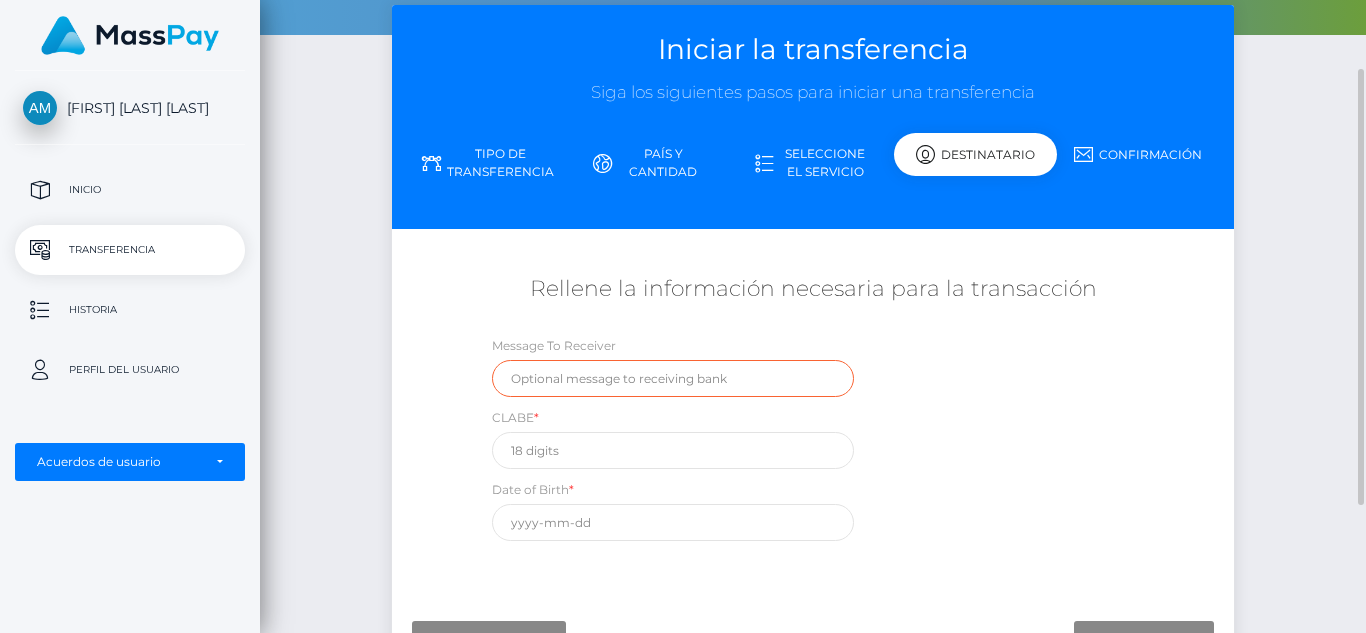 click at bounding box center (673, 378) 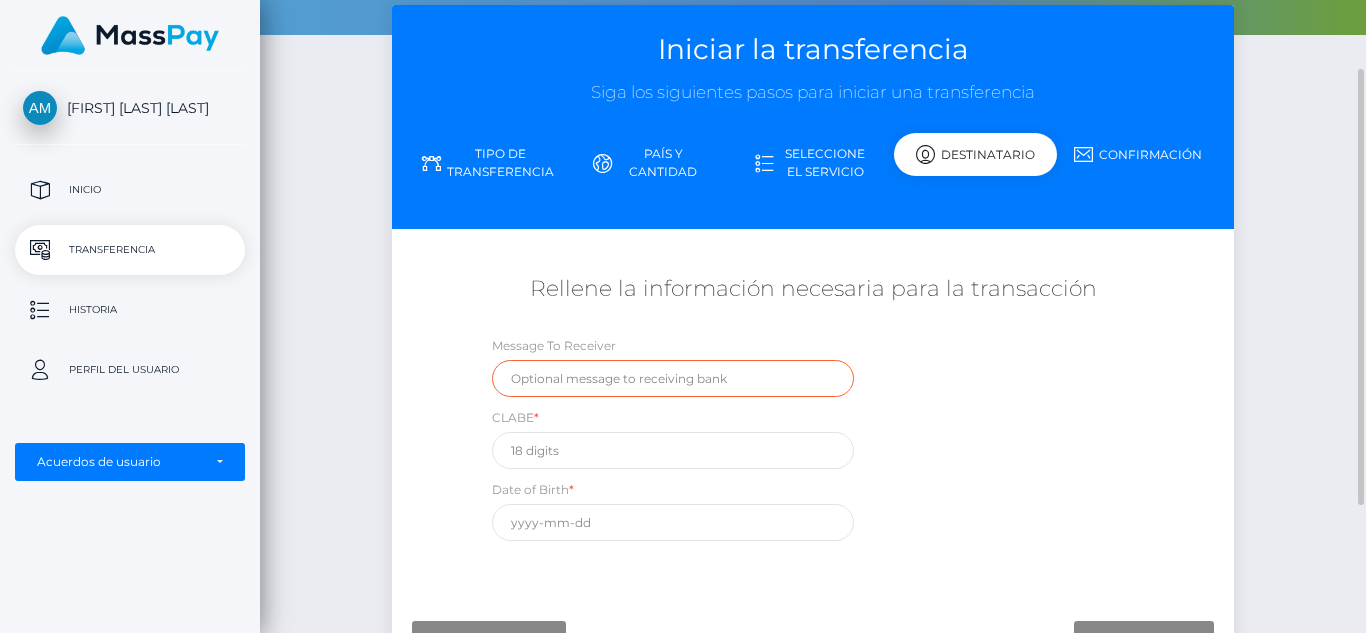 type on "comisiones" 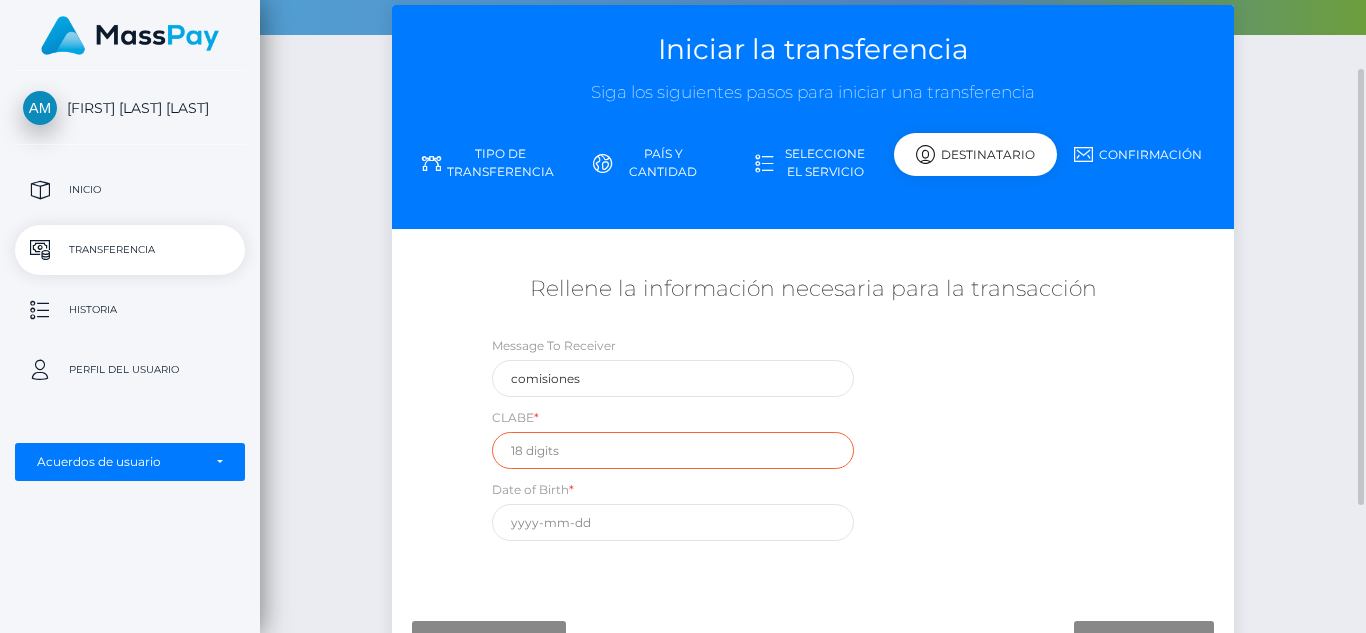 click at bounding box center [673, 450] 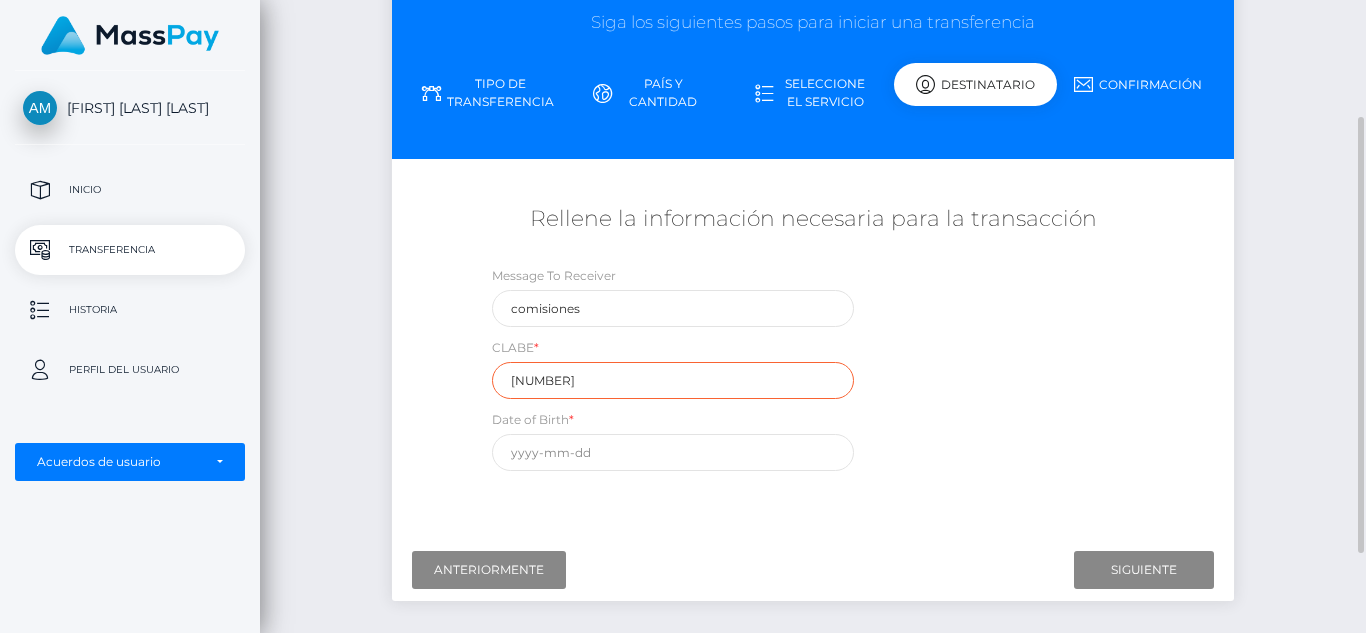 scroll, scrollTop: 171, scrollLeft: 0, axis: vertical 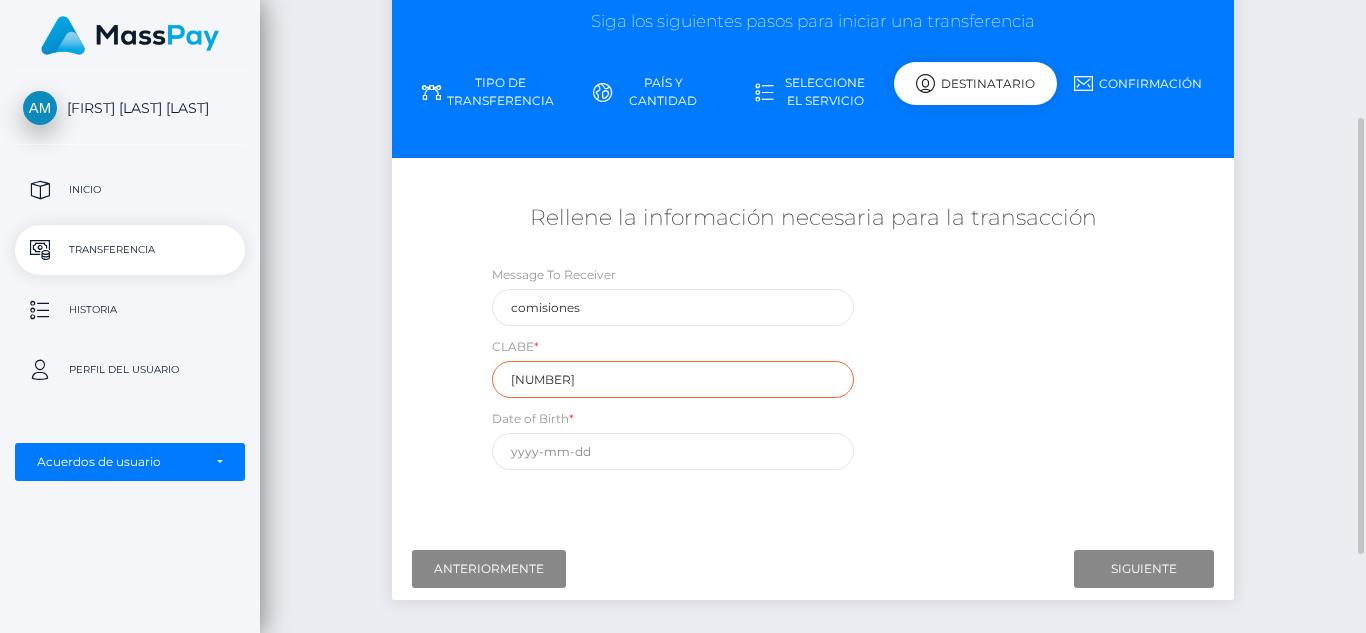 type on "[NUMBER]" 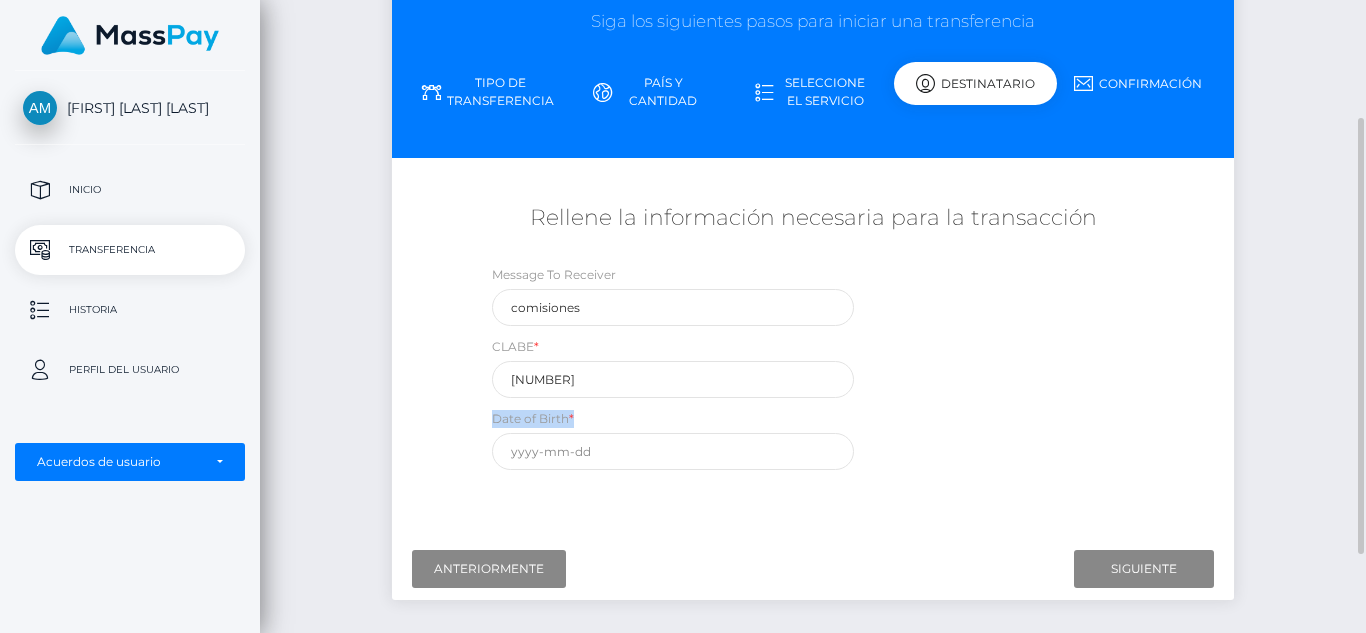 drag, startPoint x: 602, startPoint y: 420, endPoint x: 455, endPoint y: 418, distance: 147.01361 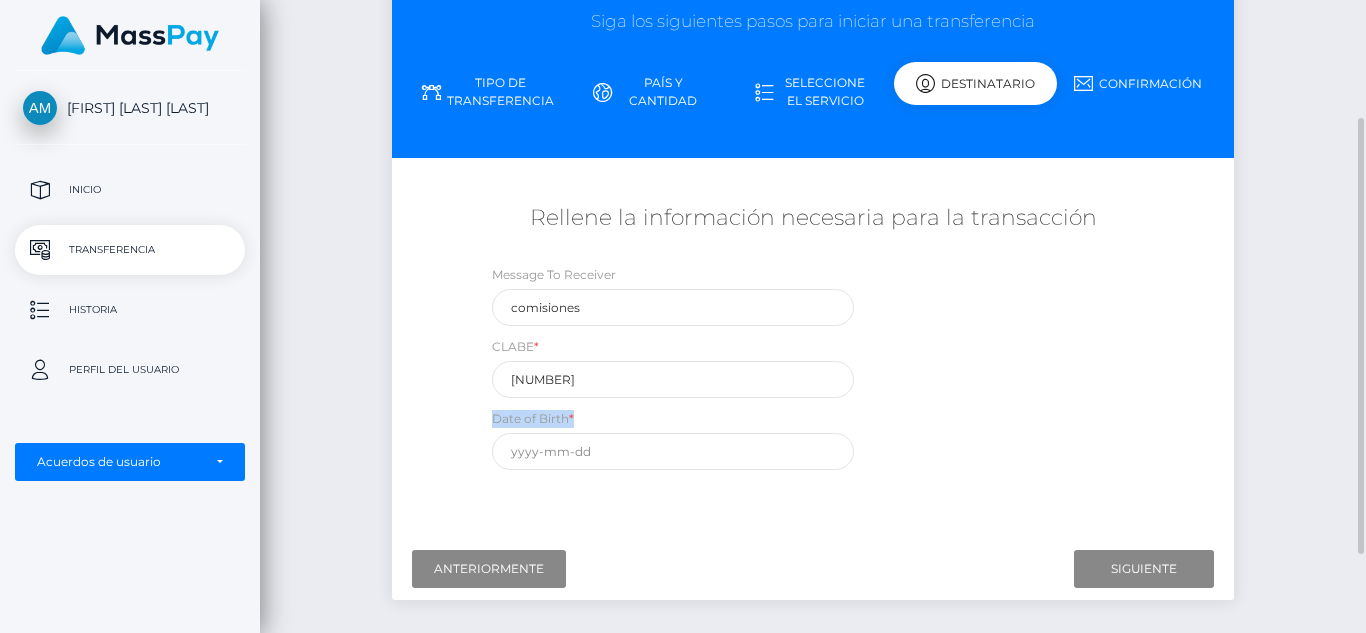 copy on "Date of Birth  *" 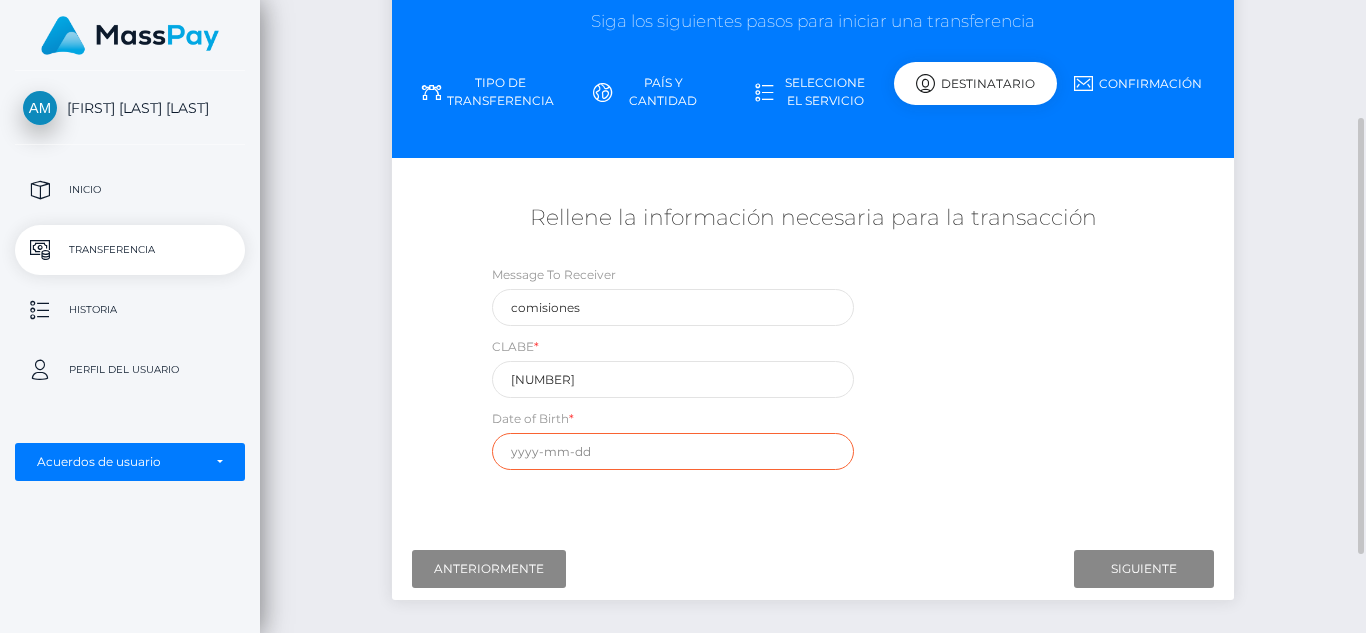click at bounding box center [673, 451] 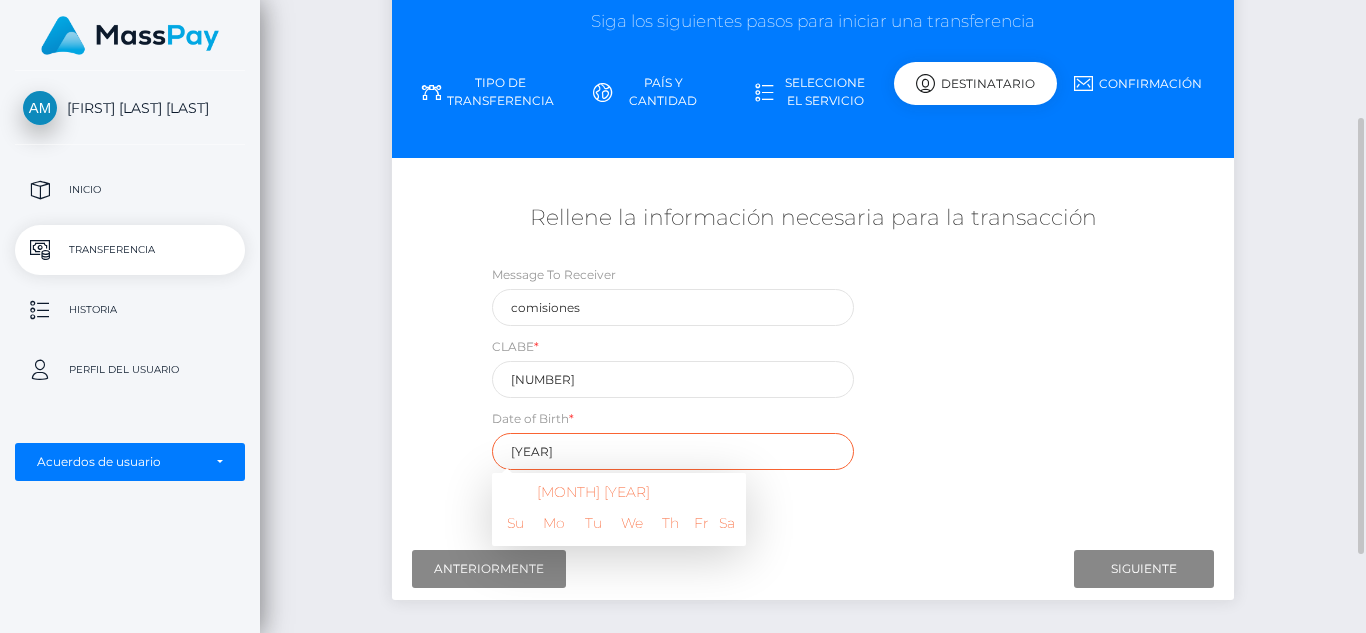 click on "[YEAR]" at bounding box center [673, 451] 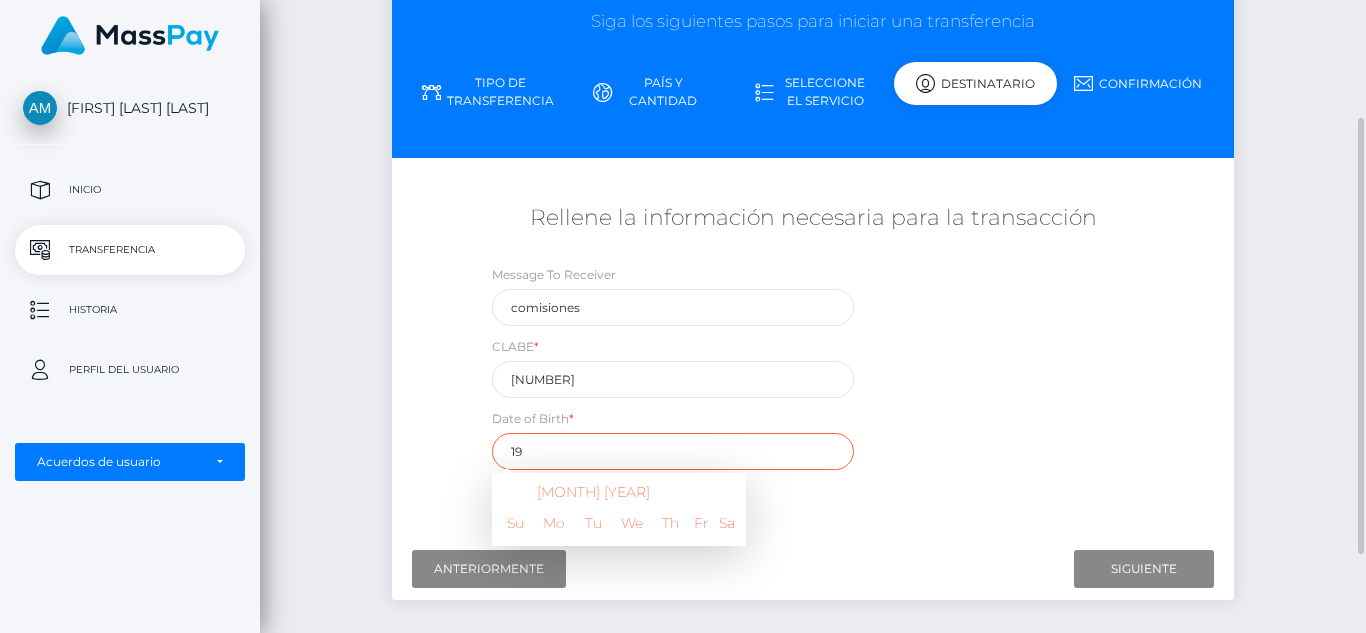 type on "1" 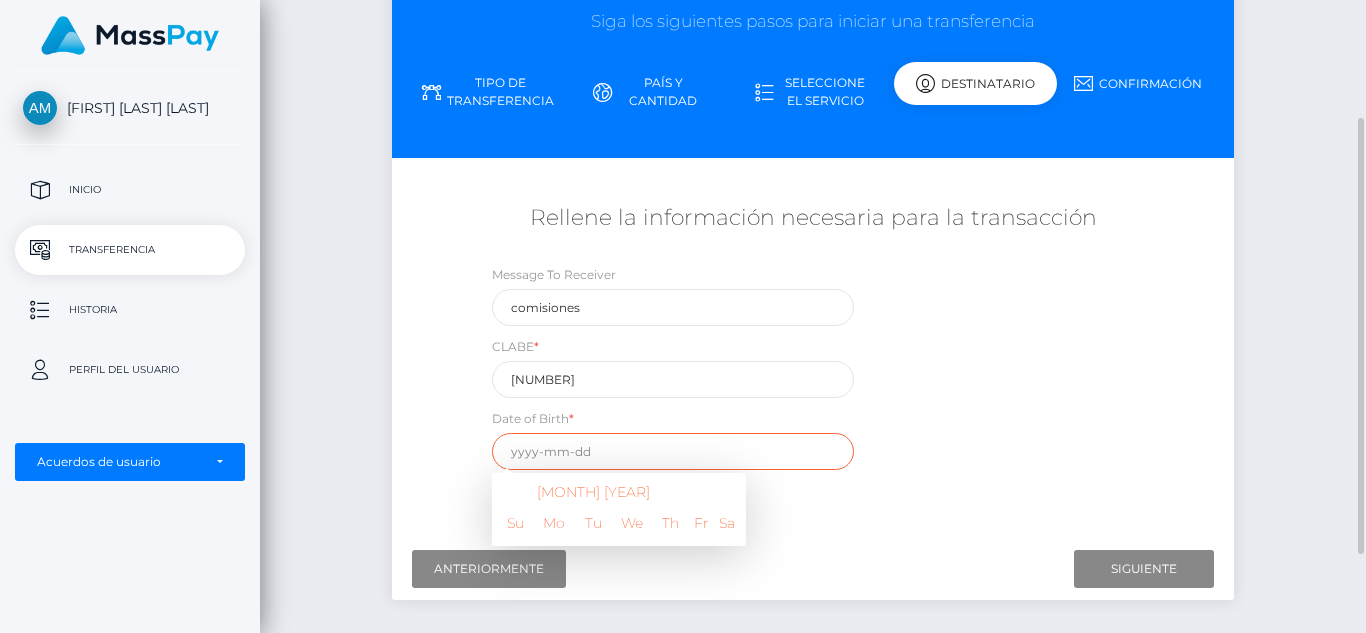 click at bounding box center (673, 451) 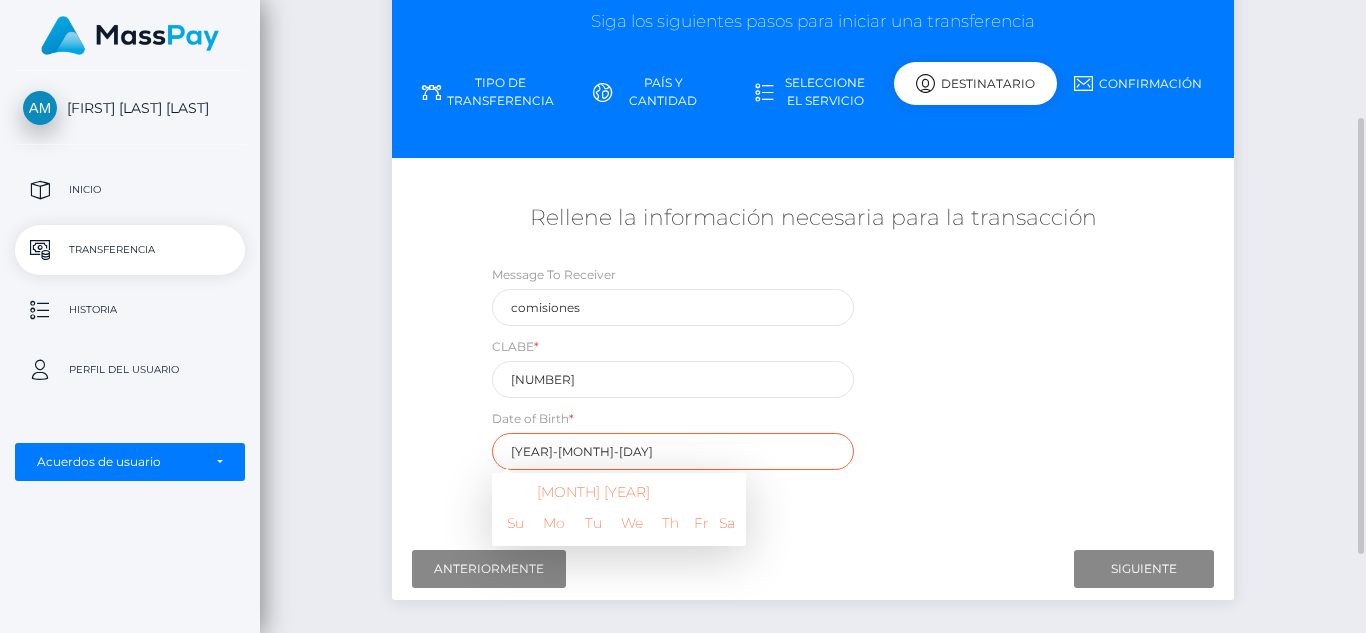 type on "[YEAR]-[MONTH]-[DAY]" 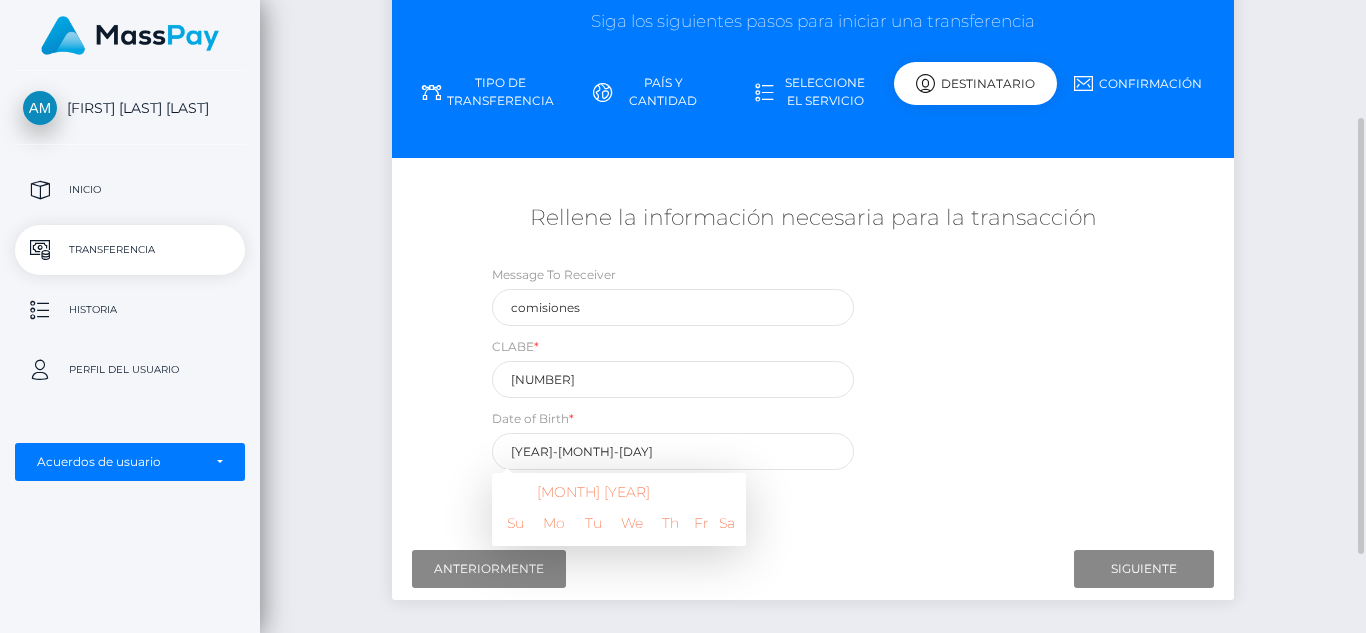 click on "[DATE_OF_BIRTH] [MONTH] [YEAR] Su Mo Tu We Th Fr Sa 27 28 29 30 31 1 2 3 4 5 6 7 8 9 10 11 12 13 14 15 16 17 18 19 20 21 22 23 24 25 26 27 28 29 30 31 1 2 3 4 5 6 2025 Jan Feb Mar Apr May Jun Jul Aug Sep Oct Nov Dec [YEAR]-[YEAR] [YEAR] [YEAR] [YEAR] [YEAR] [YEAR] [YEAR] [YEAR] [YEAR] [YEAR] [YEAR] [YEAR] [YEAR] [YEAR] - [YEAR] [YEAR] - [YEAR] [YEAR] - [YEAR] [YEAR] - [YEAR] [YEAR] - [YEAR] [YEAR] - [YEAR] [YEAR] - [YEAR] [YEAR] - [YEAR] [YEAR] - [YEAR]" at bounding box center (673, 439) 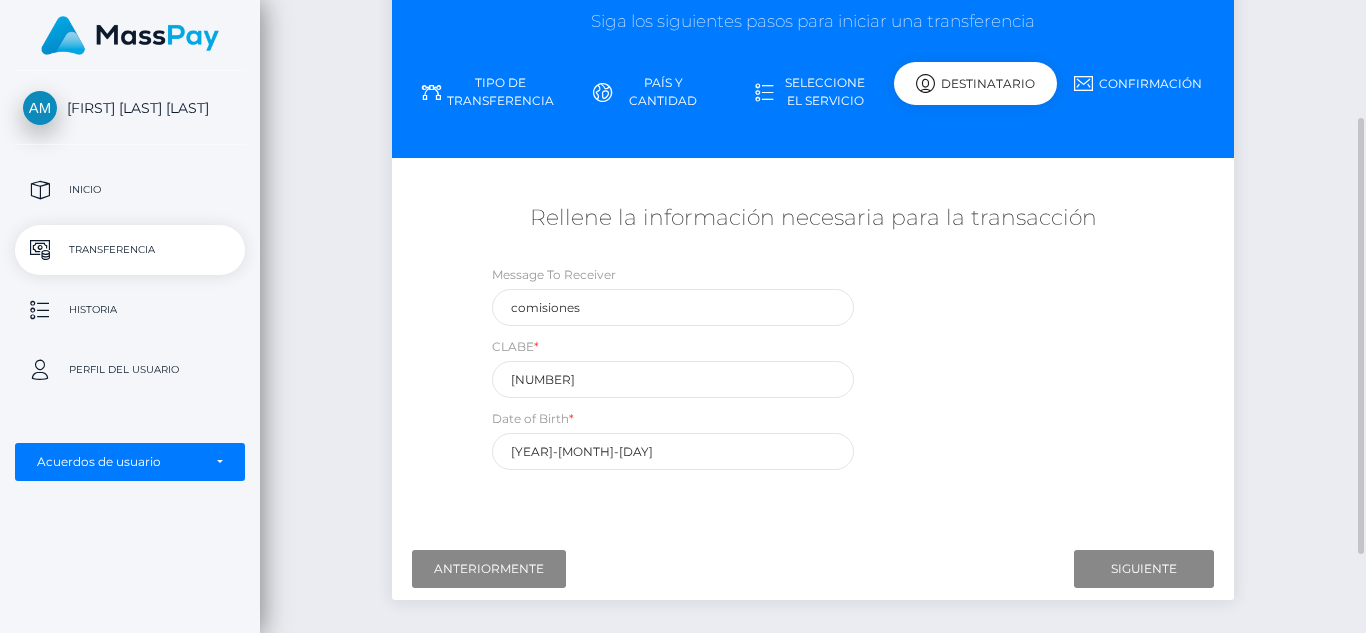 click on "País
Abjasia
Afganistán
Albania
Argelia
Samoa Americana   Andorra   Angola   Anguila   Antártida   Argentina" at bounding box center (813, 350) 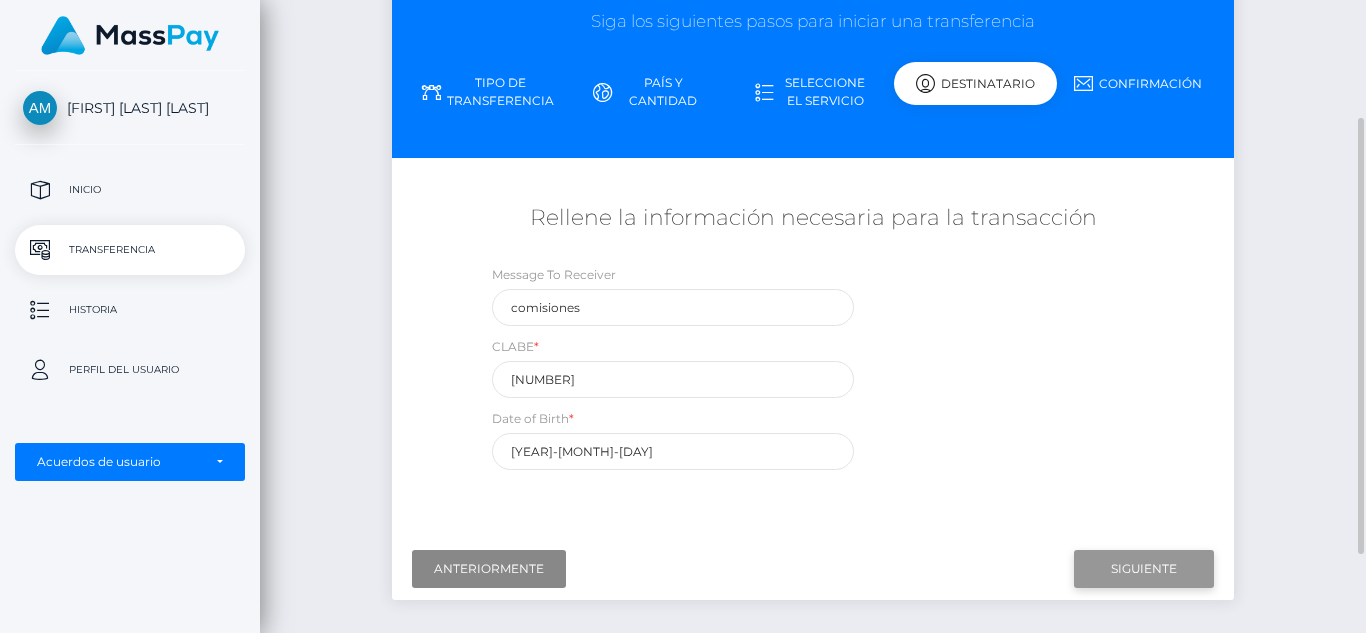click on "Siguiente" at bounding box center [1144, 569] 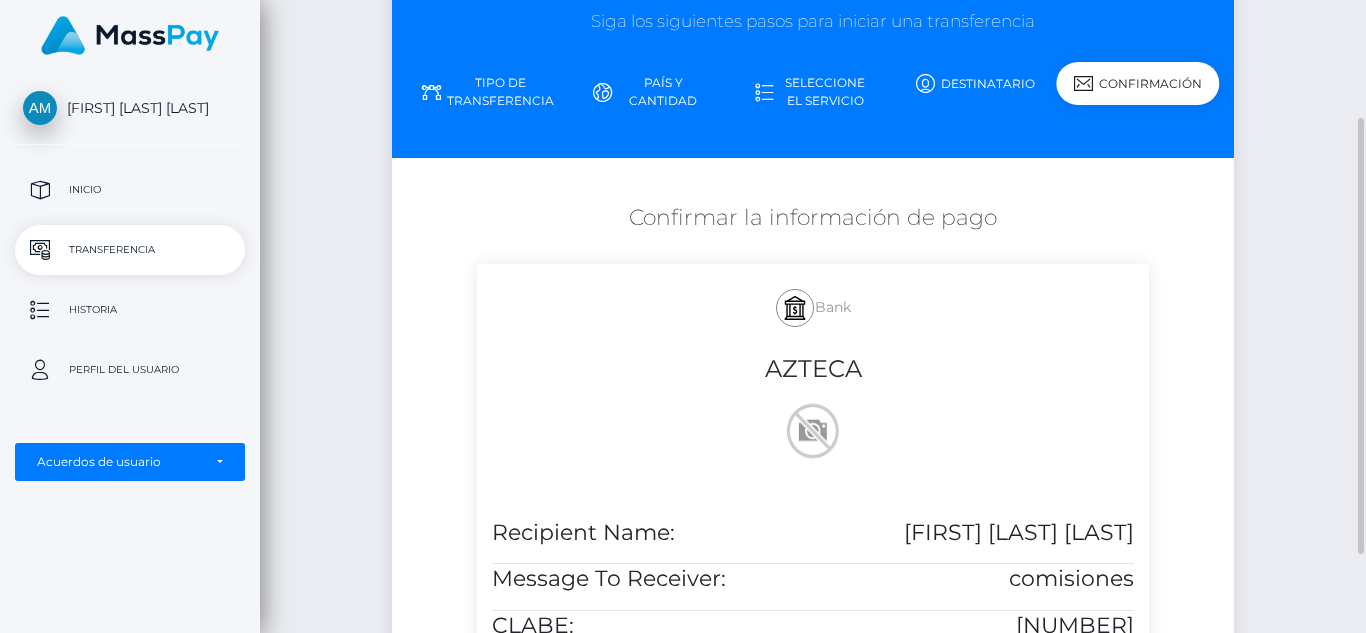 scroll, scrollTop: 182, scrollLeft: 0, axis: vertical 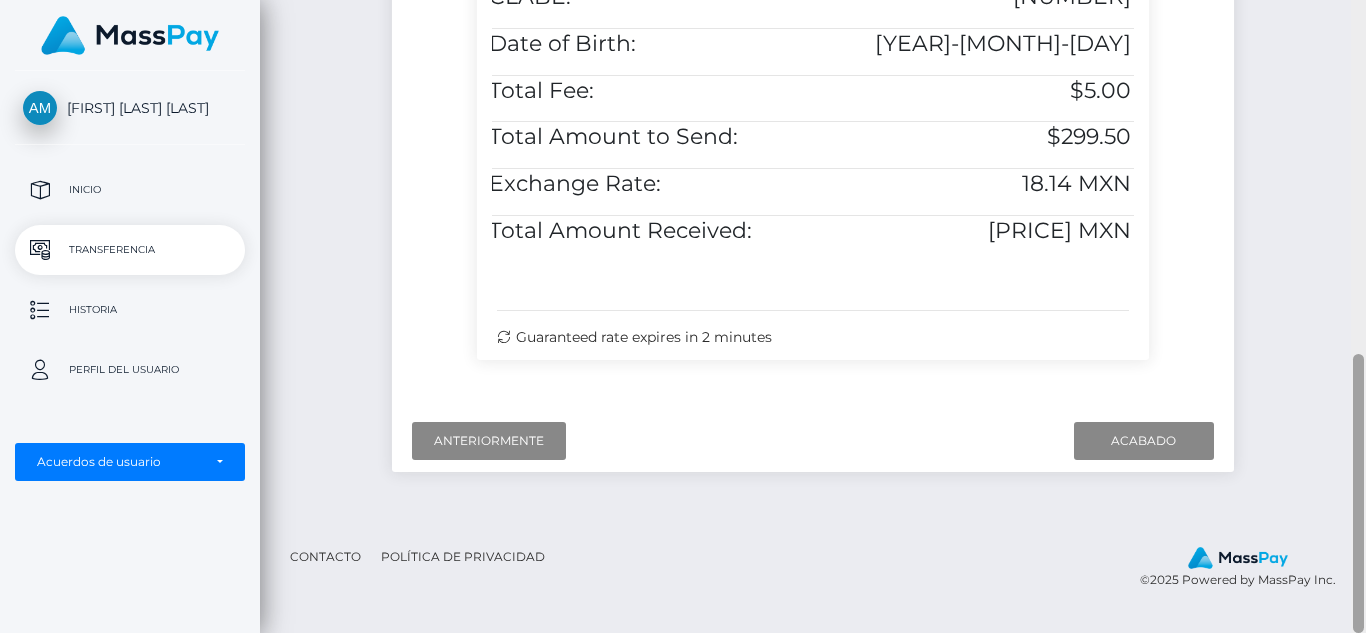 click at bounding box center [1358, 316] 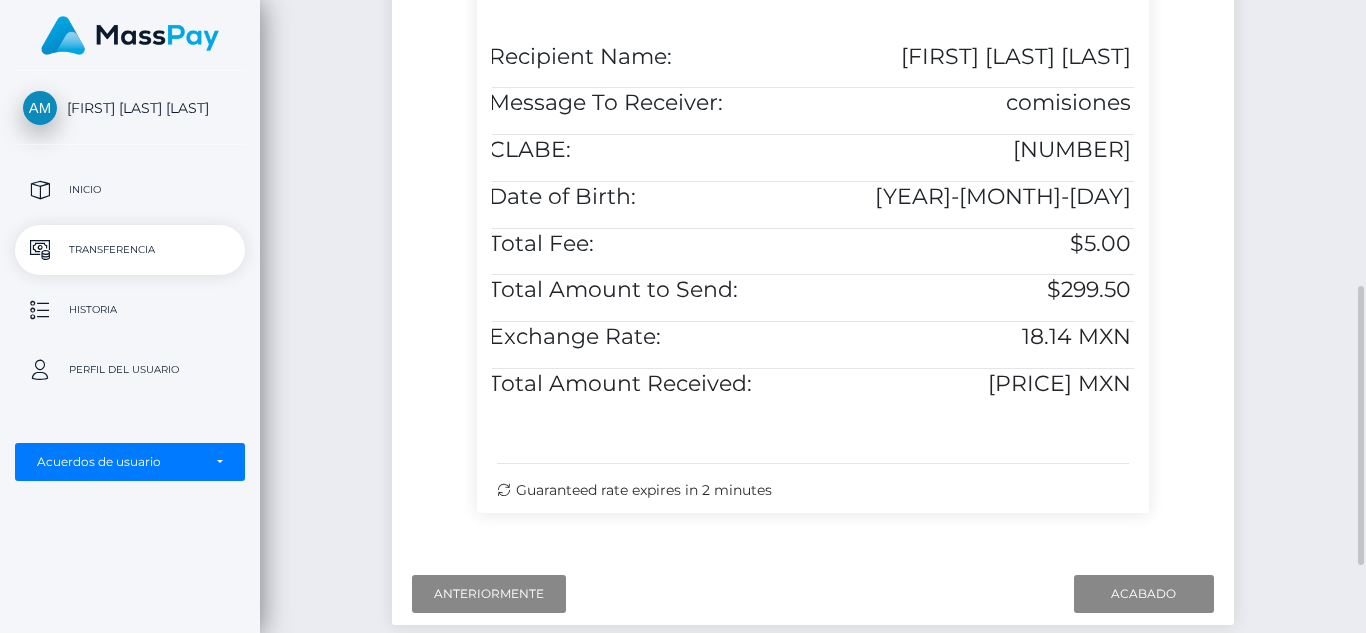 scroll, scrollTop: 648, scrollLeft: 0, axis: vertical 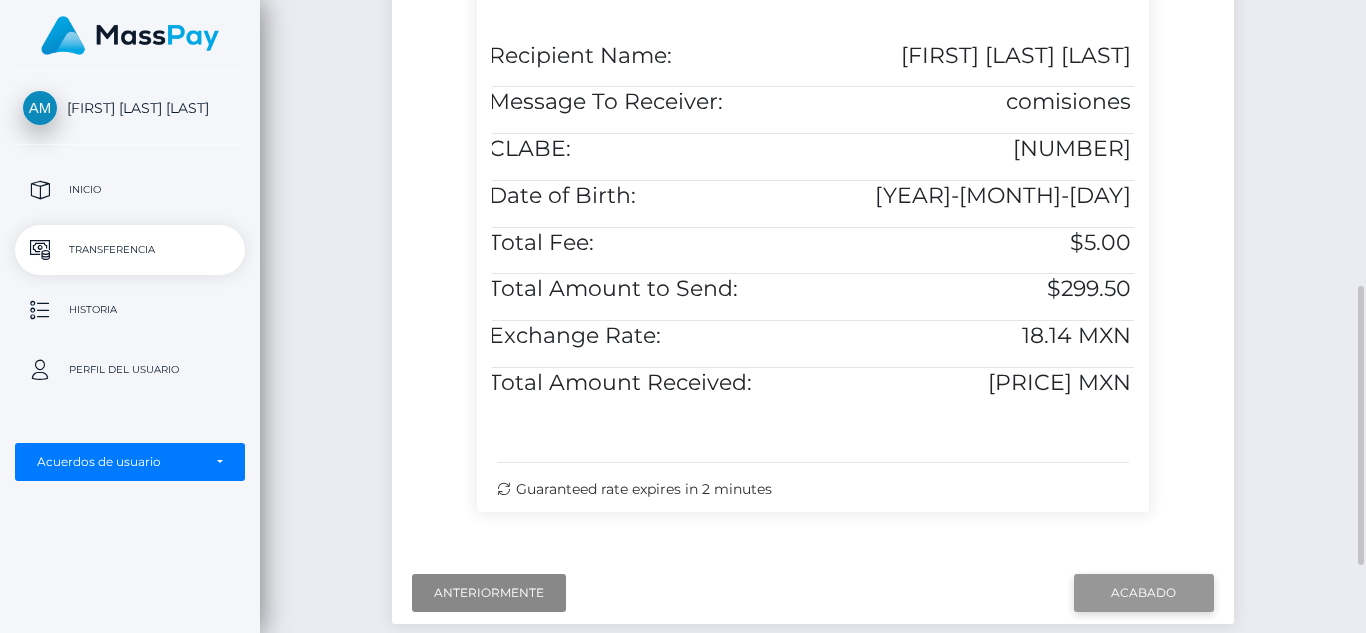 click on "Acabado" at bounding box center (1144, 593) 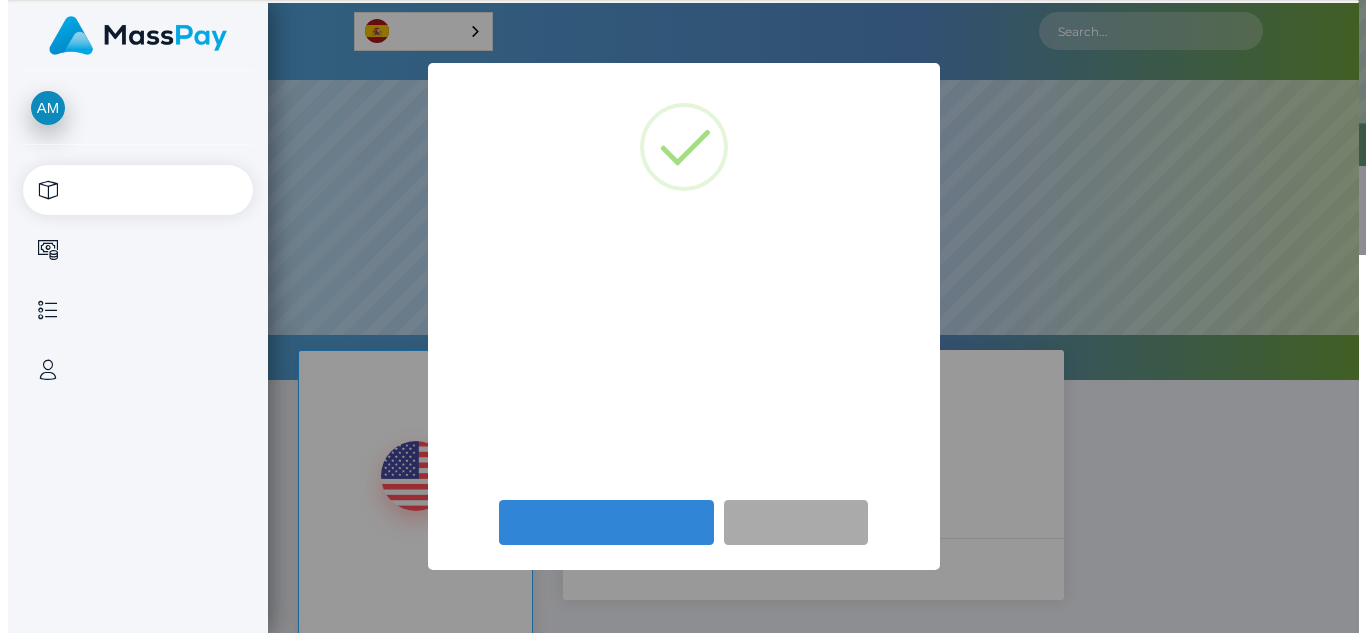 scroll, scrollTop: 0, scrollLeft: 0, axis: both 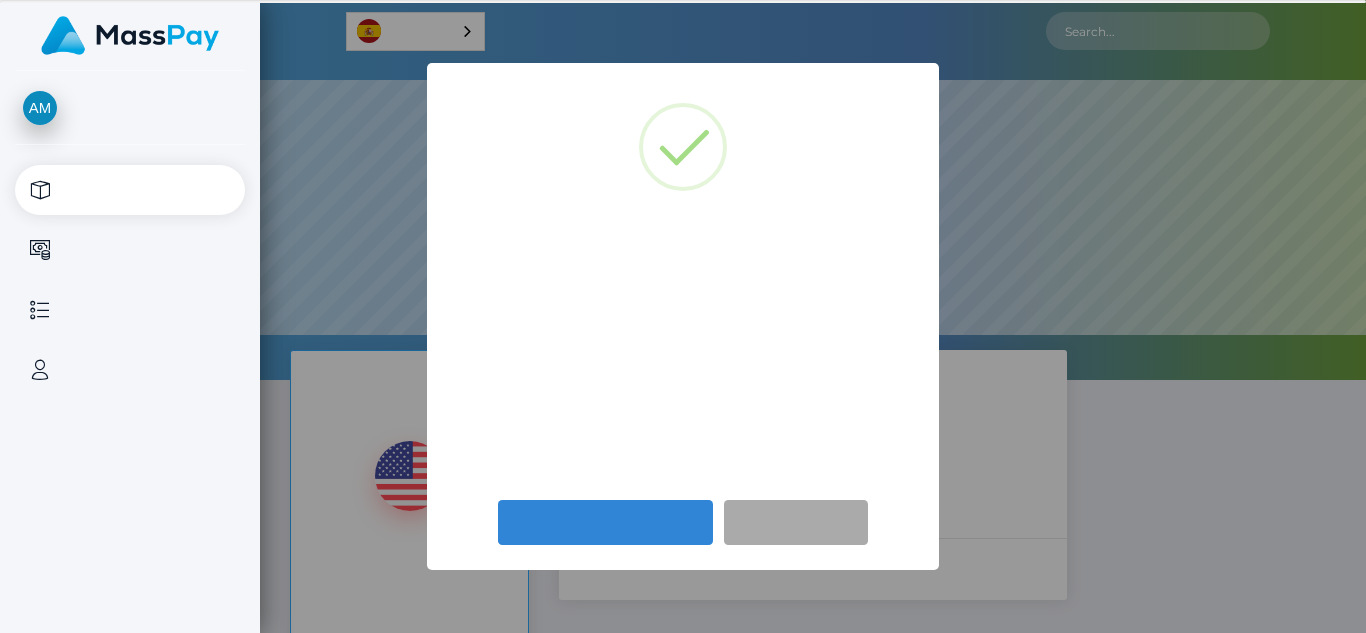 select 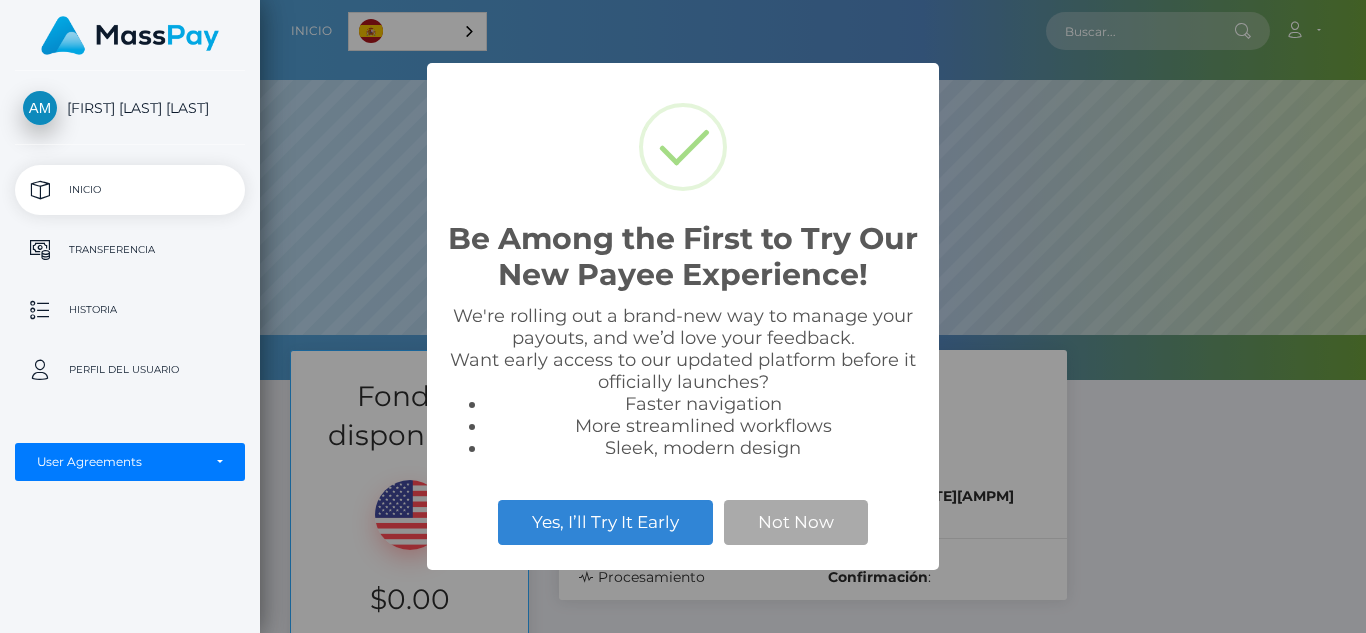 scroll, scrollTop: 999620, scrollLeft: 998894, axis: both 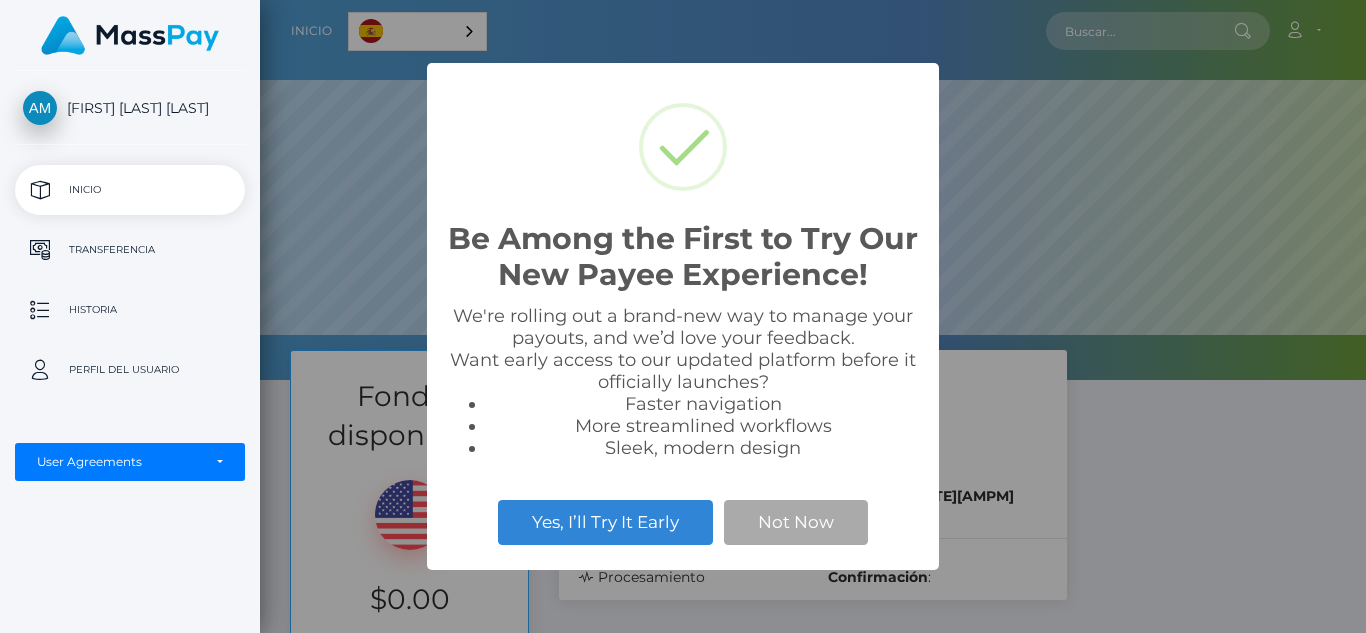click on "Be Among the First to Try Our New Payee Experience! × We're rolling out a brand-new way to manage your payouts, and we’d love your feedback. Want early access to our updated platform before it officially launches? Faster navigation More streamlined workflows Sleek, modern design Yes, I’ll Try It Early Not Now" at bounding box center [683, 316] 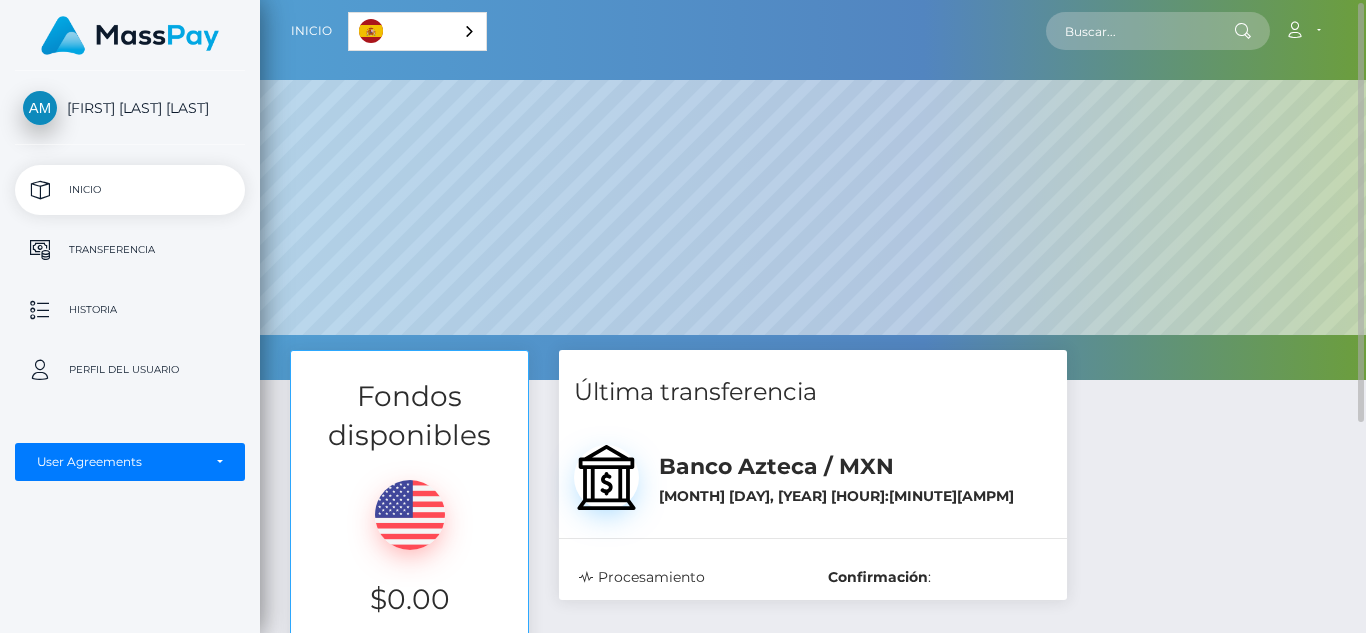 scroll, scrollTop: 323, scrollLeft: 0, axis: vertical 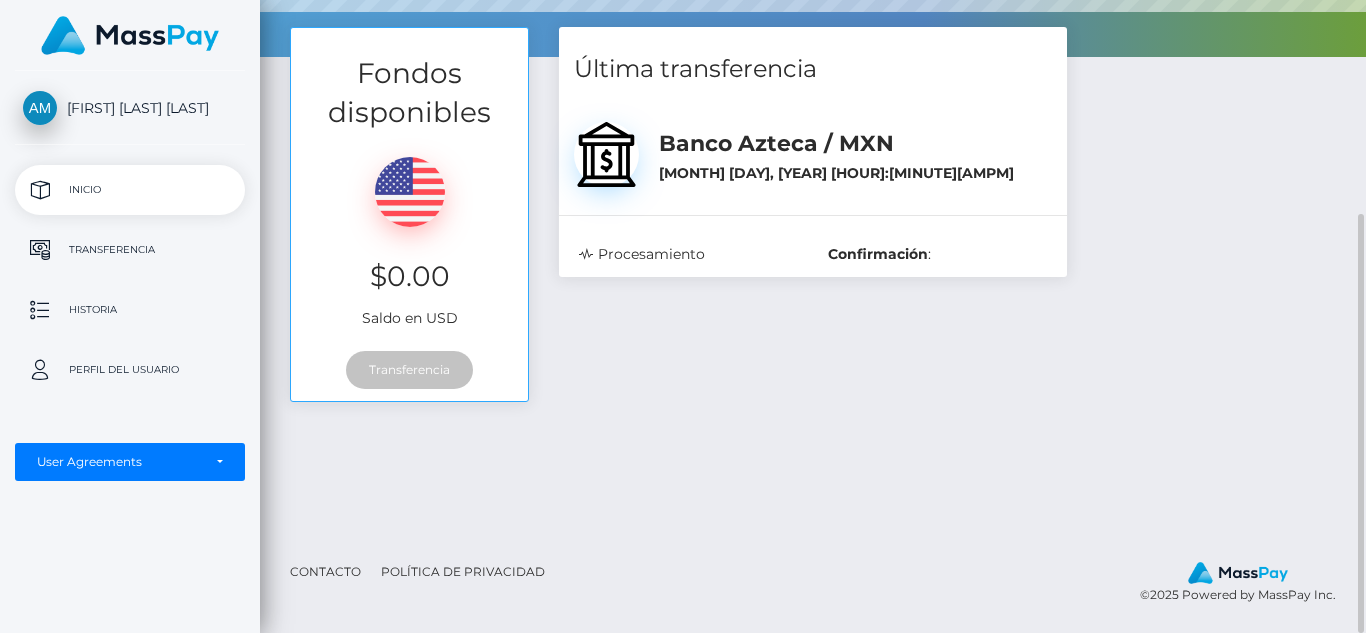 click on "Última transferencia
Banco Azteca / MXN
agosto 2, 2025 06:37PM
:" at bounding box center [813, 224] 